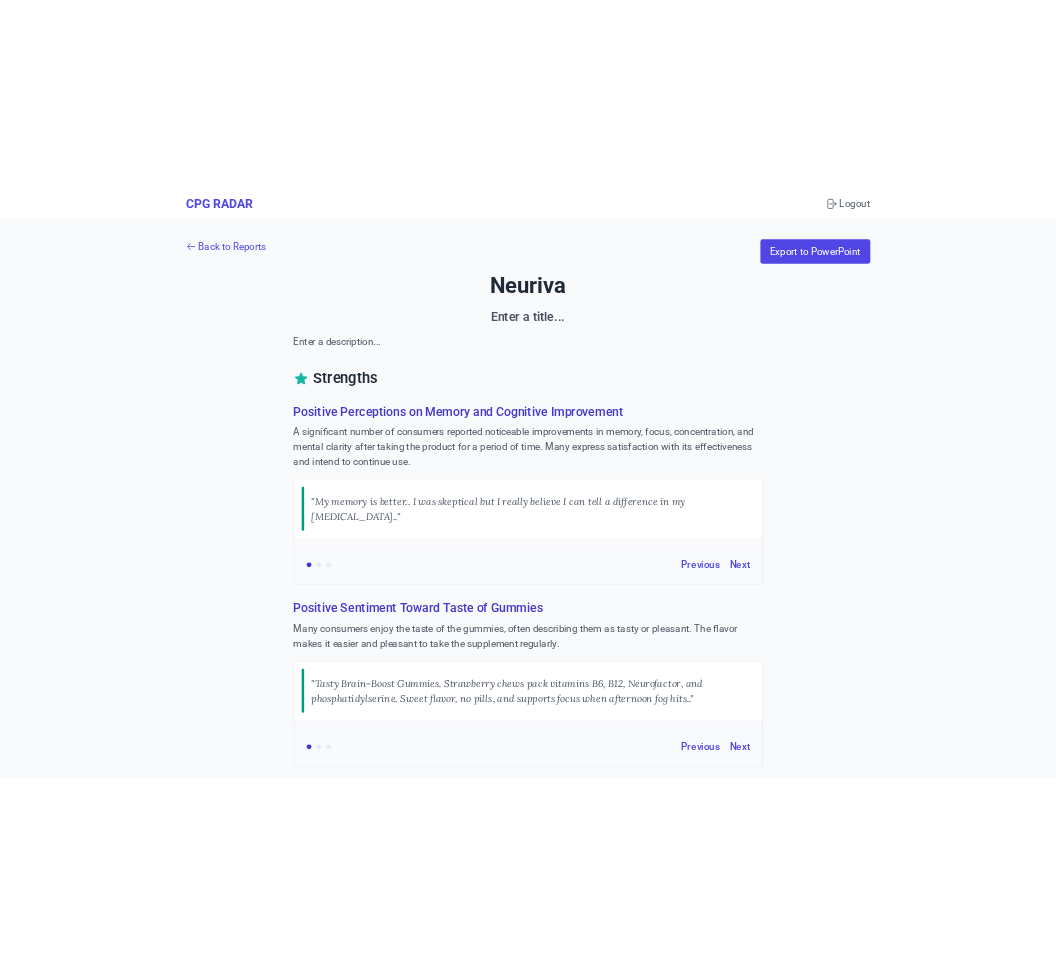 scroll, scrollTop: 0, scrollLeft: 0, axis: both 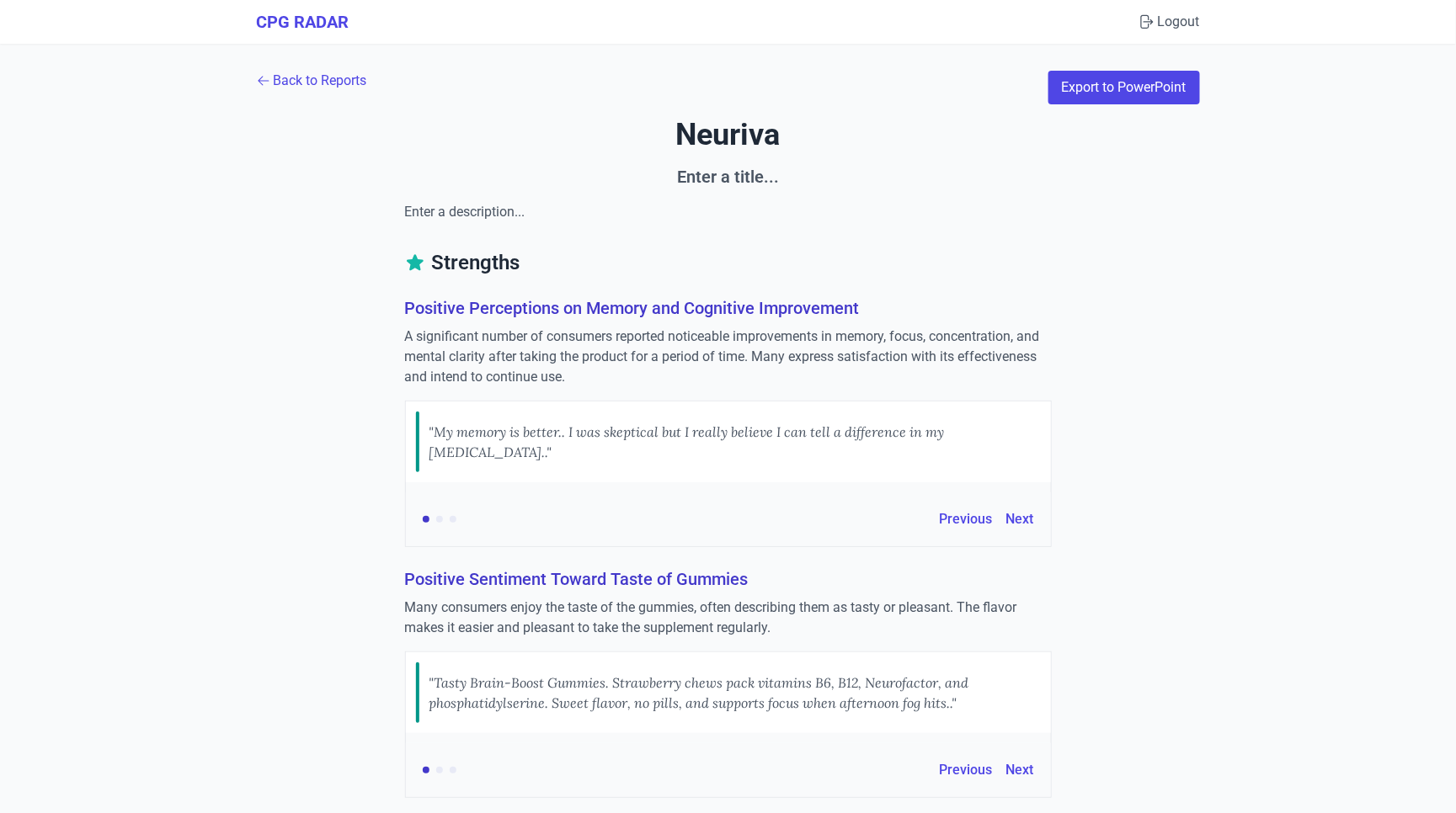 click on "Back to Reports   Export to PowerPoint" at bounding box center (728, 88) 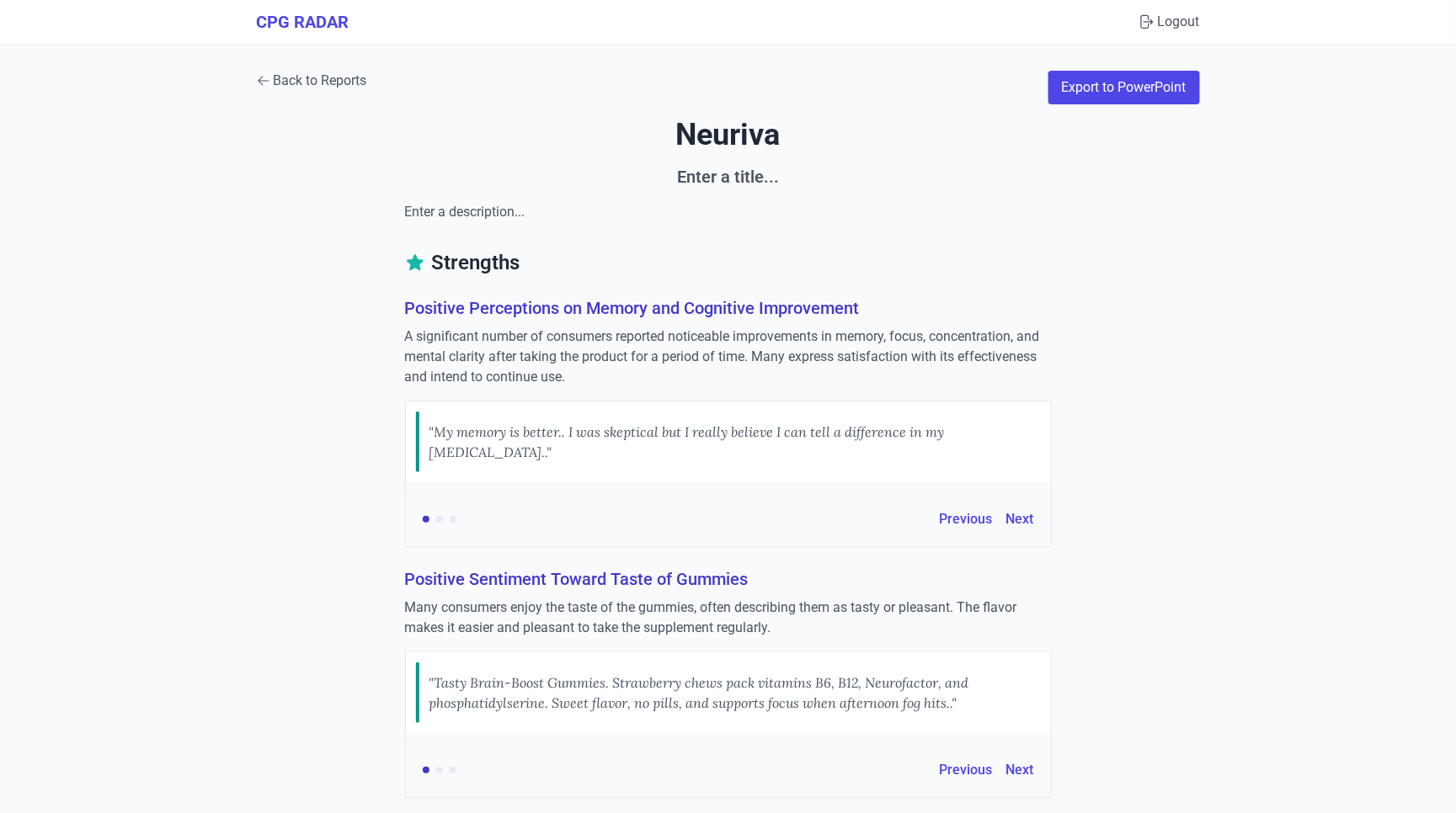 click on "Back to Reports" at bounding box center (312, 81) 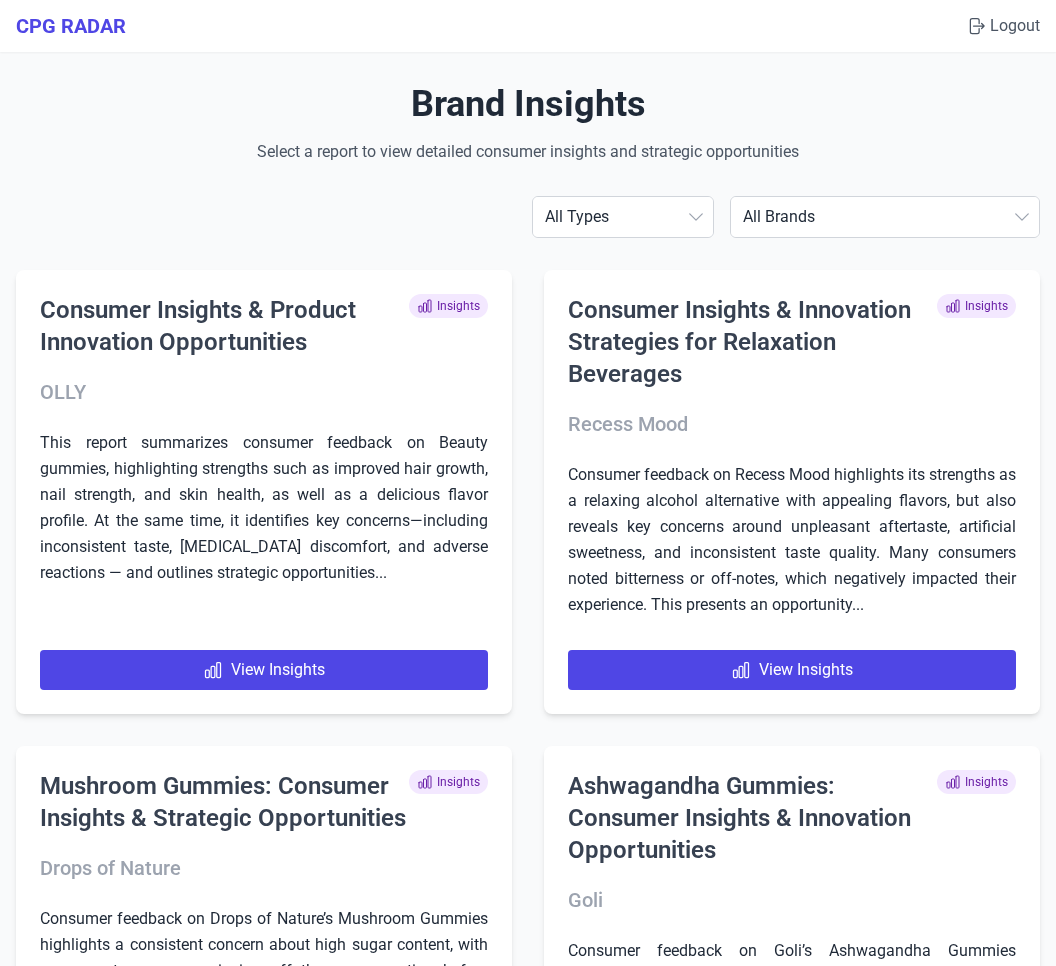 click on "All Brands Align Probiotic Drops of Nature Enzymedica Goli Horlicks Hum Humbleroots Performance [PERSON_NAME] IAMS IAMS FINAL IAMS FINAL FINAL IAMS FINAL NEW IAMS FINAL NEW LAST ONE  IAMS FINAL ONE IAMS2 IAMS3 Liquid IV Makers Mark ([PERSON_NAME] Club) [PERSON_NAME] Organics [PERSON_NAME] Organics STRATUM Neuriva Nutrafol OLLY Onnit Recess Mood Smarty Pants SOLGAR PROBI Theralogix [DATE] Nutrition Weem" at bounding box center [885, 217] 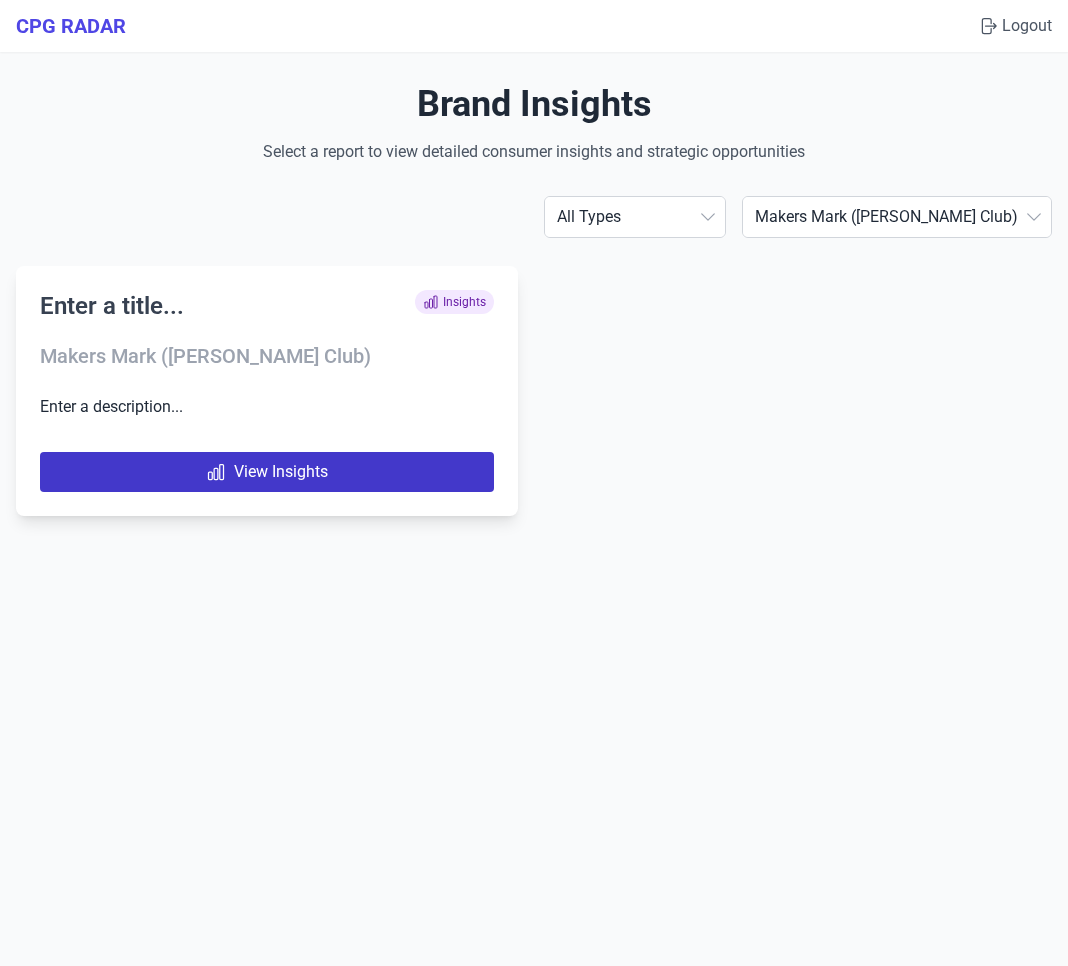 click on "View Insights" at bounding box center [267, 472] 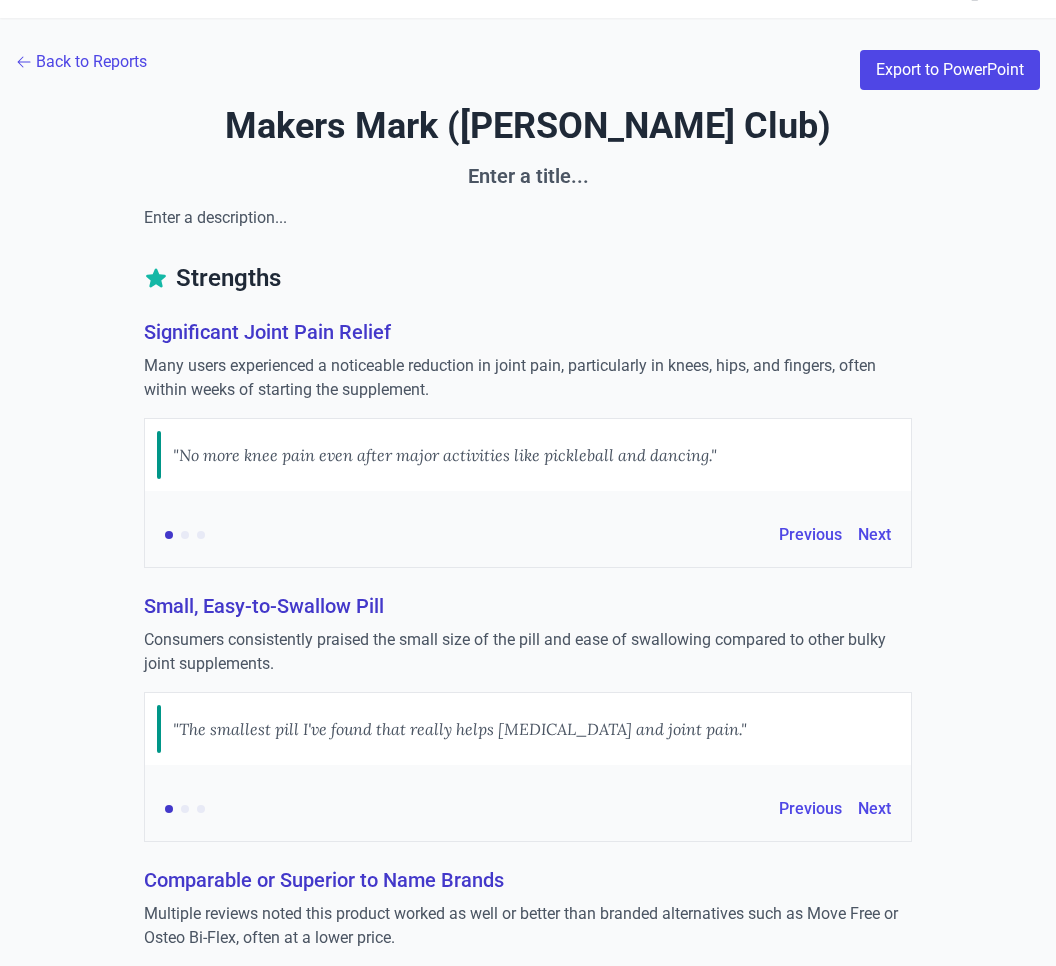 scroll, scrollTop: 0, scrollLeft: 0, axis: both 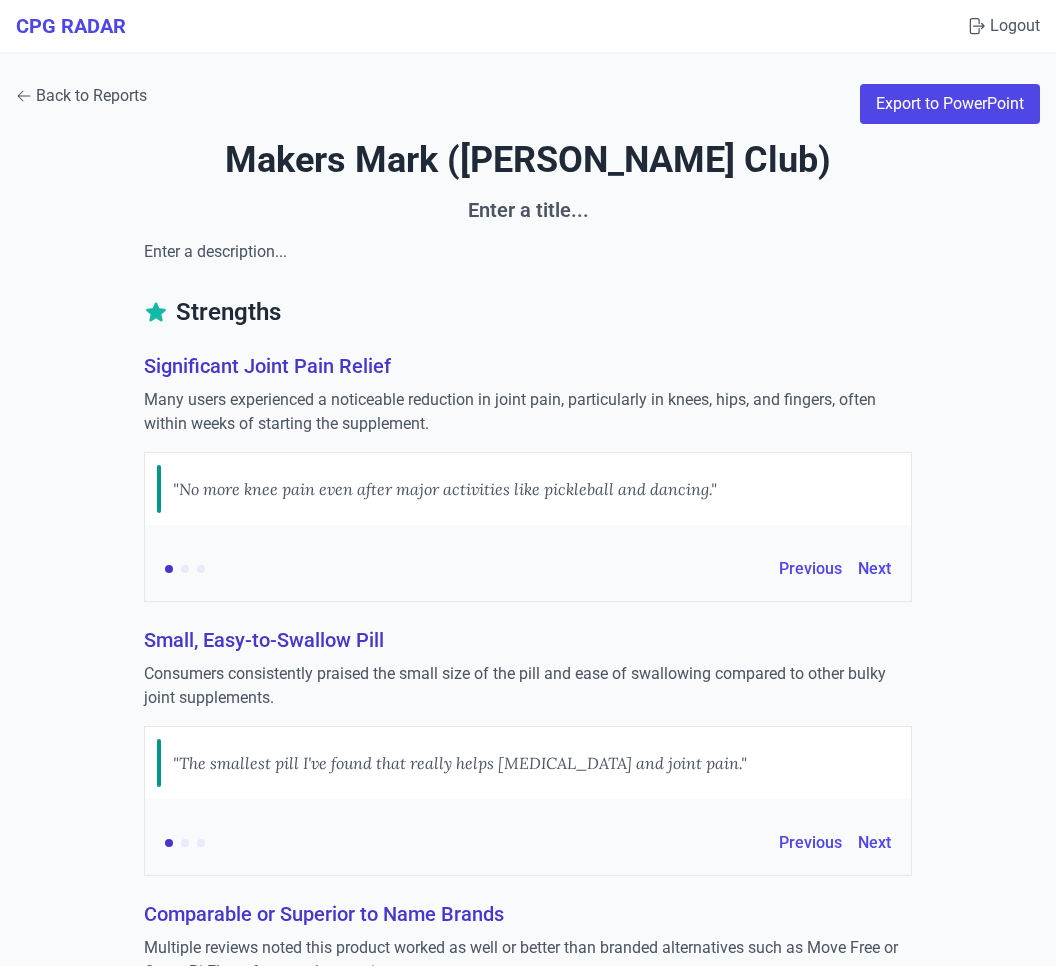 click on "Back to Reports" at bounding box center (81, 96) 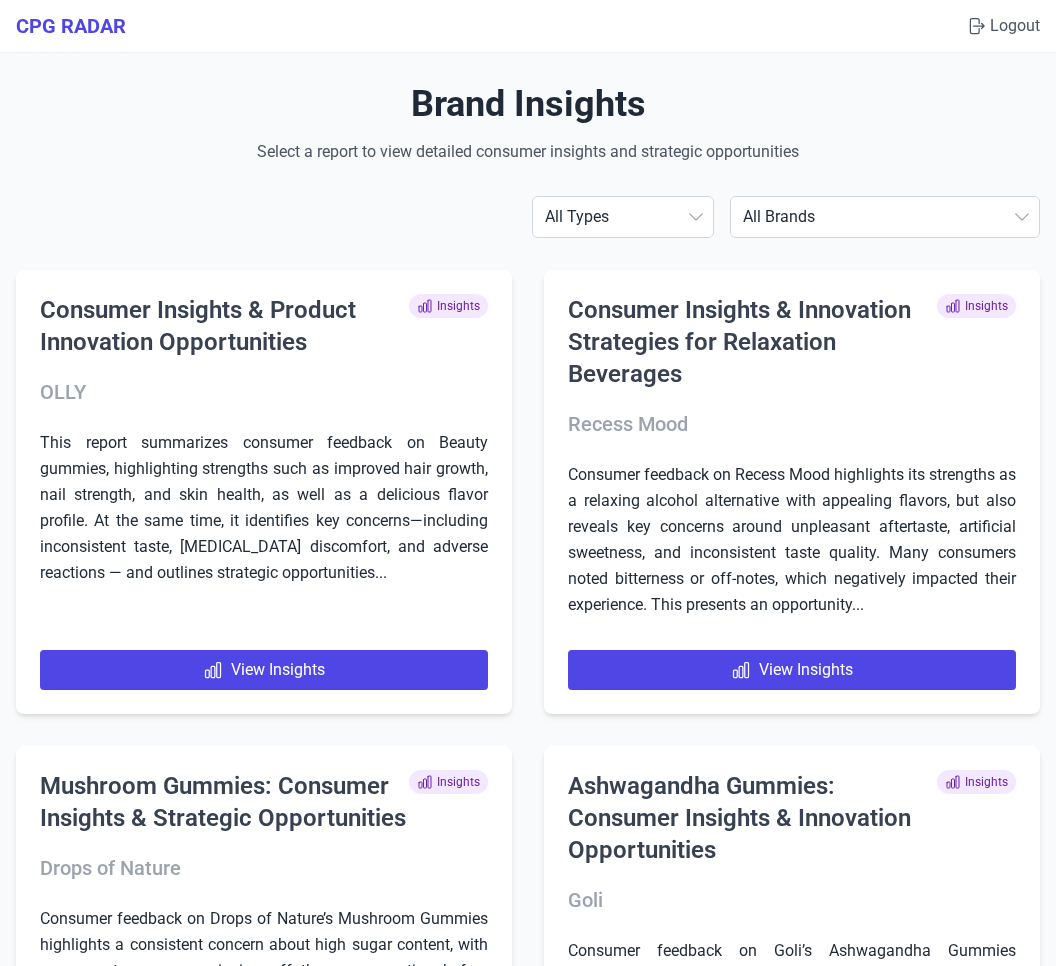click on "All Brands Align Probiotic Drops of Nature Enzymedica Goli Horlicks Hum Humbleroots Performance [PERSON_NAME] IAMS IAMS FINAL IAMS FINAL FINAL IAMS FINAL NEW IAMS FINAL NEW LAST ONE  IAMS FINAL ONE IAMS2 IAMS3 Liquid IV Makers Mark ([PERSON_NAME] Club) [PERSON_NAME] Organics [PERSON_NAME] Organics STRATUM Neuriva Nutrafol OLLY Onnit Recess Mood Smarty Pants SOLGAR PROBI Theralogix [DATE] Nutrition Weem" at bounding box center (885, 217) 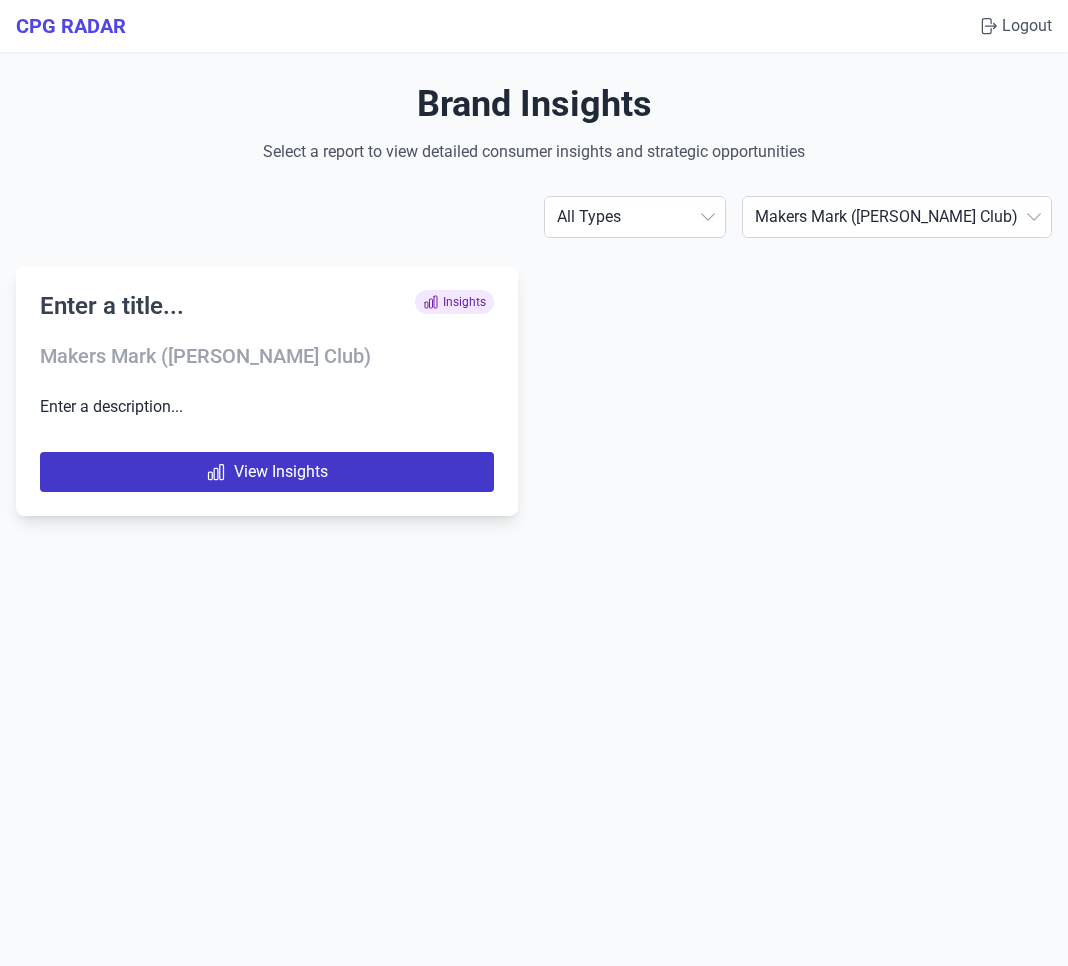 click on "View Insights" at bounding box center (267, 472) 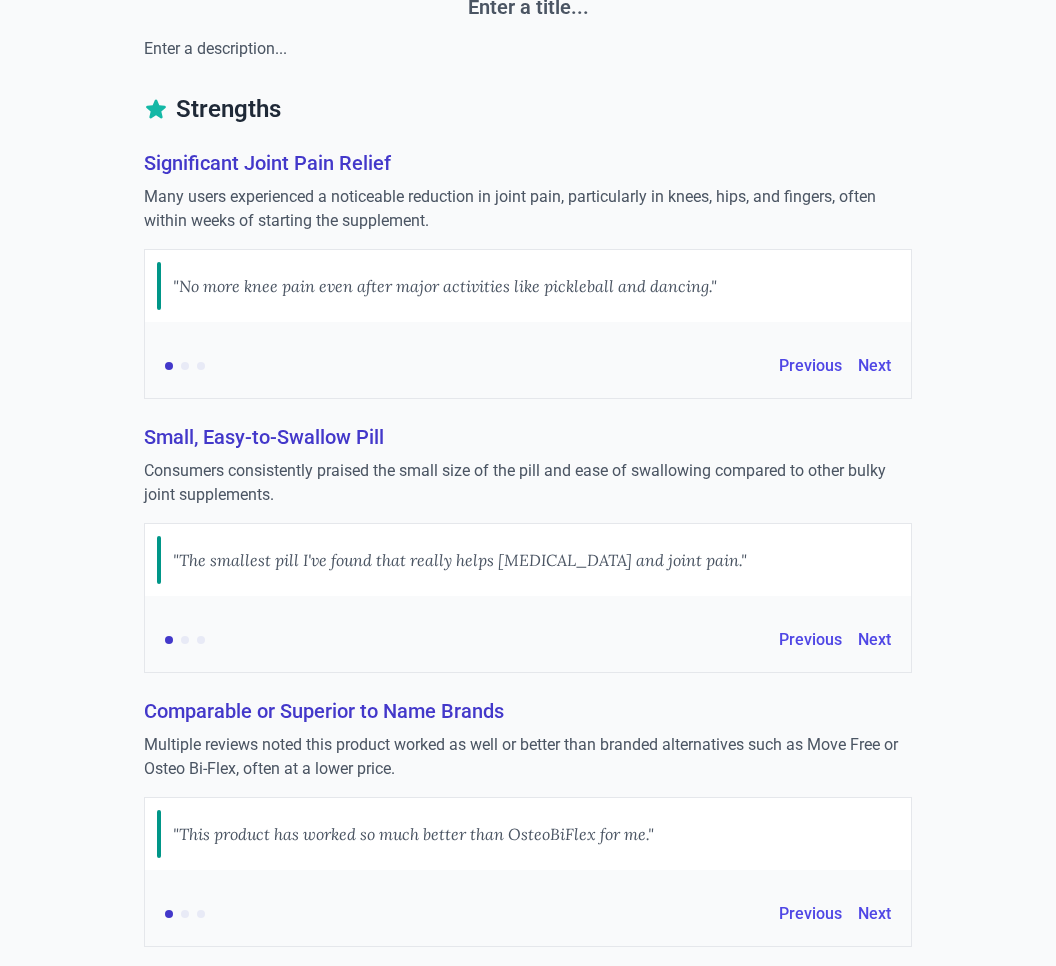 scroll, scrollTop: 284, scrollLeft: 0, axis: vertical 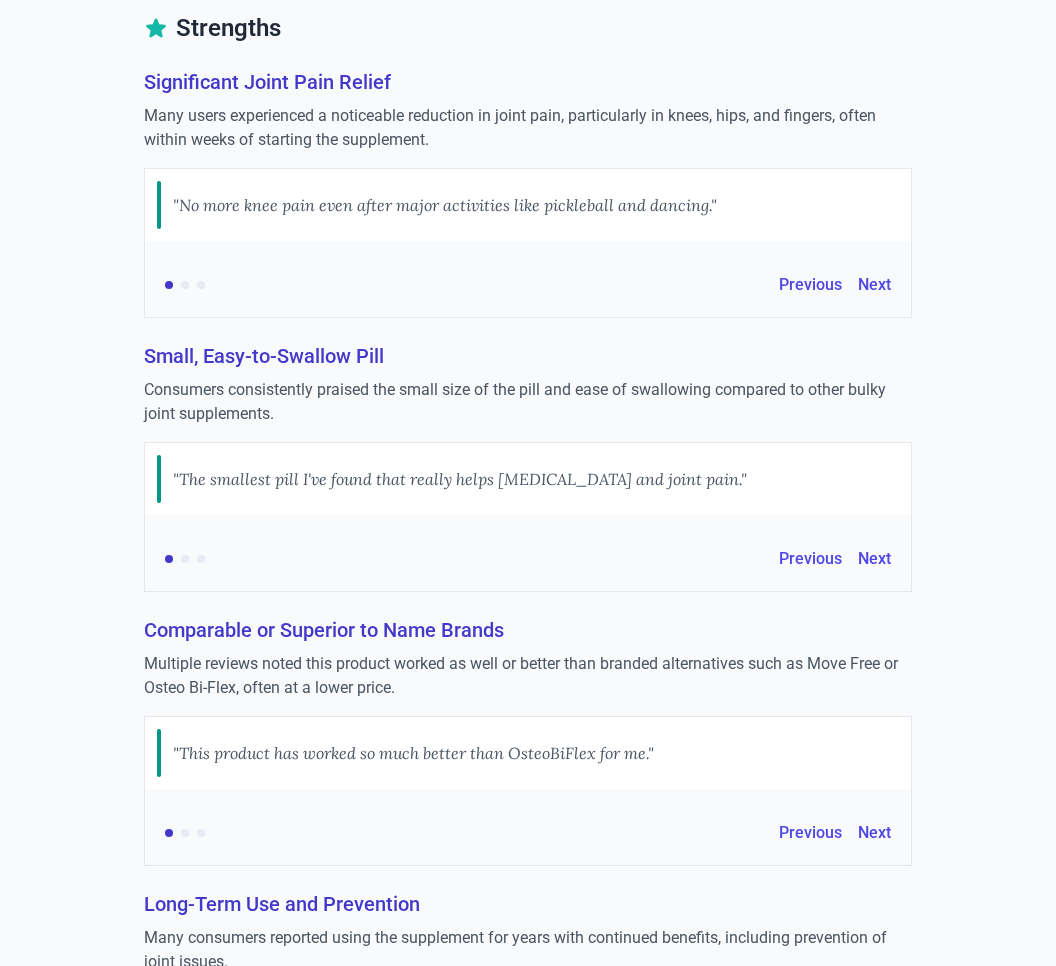 click on "Significant Joint Pain Relief" at bounding box center (528, 82) 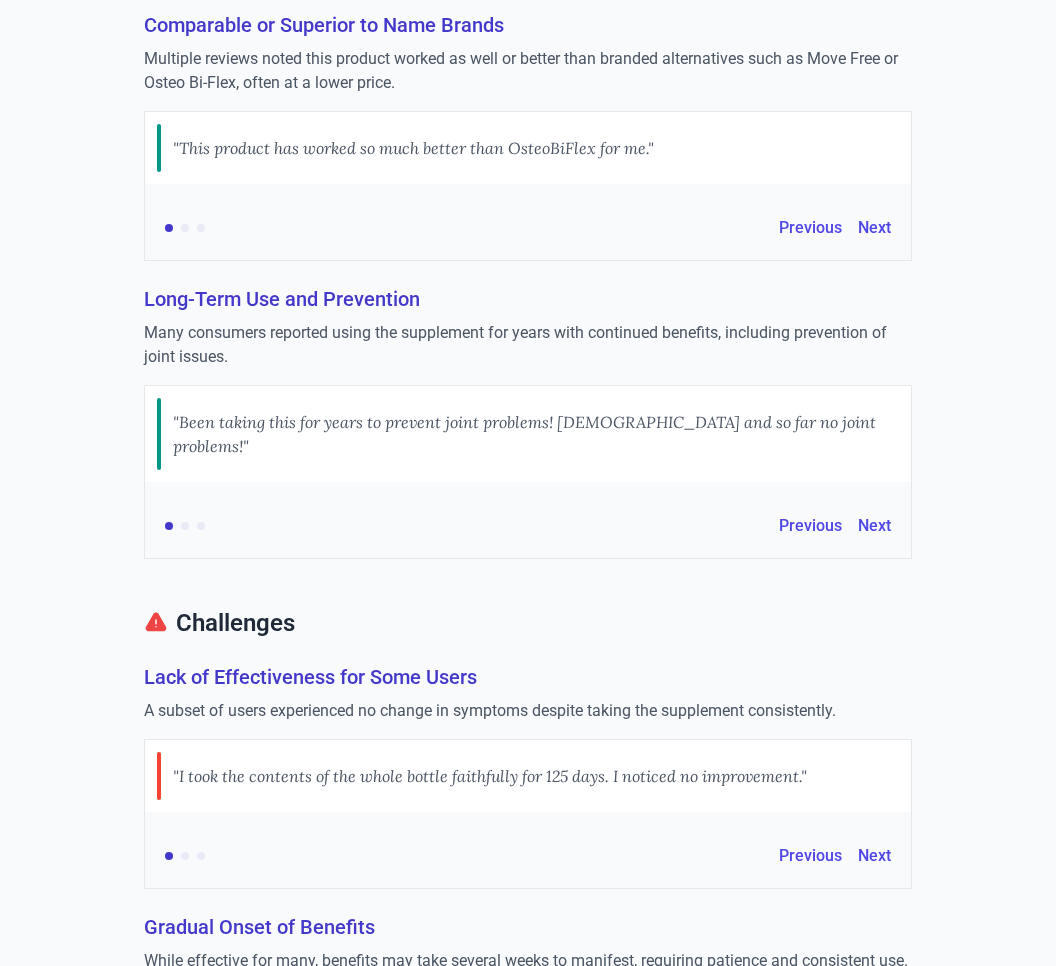 scroll, scrollTop: 0, scrollLeft: 0, axis: both 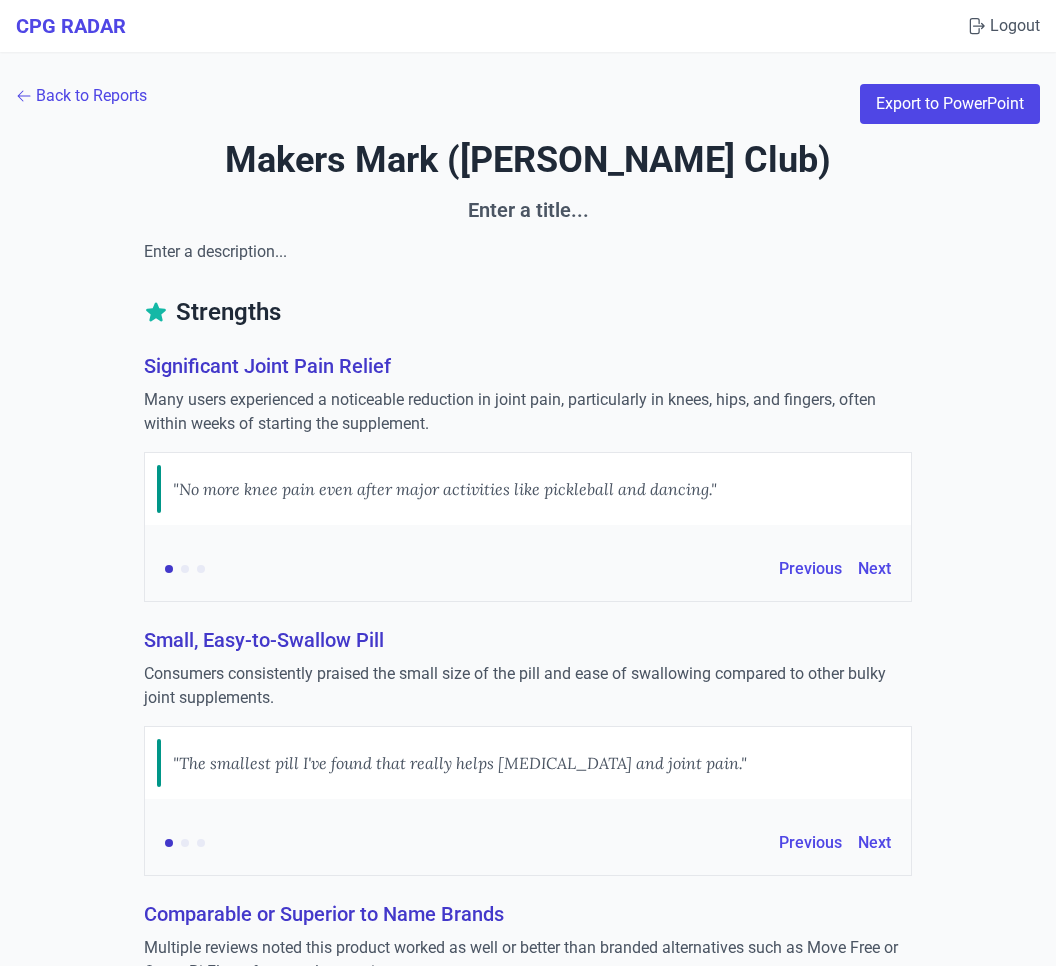 click on "Significant Joint Pain Relief" at bounding box center (528, 366) 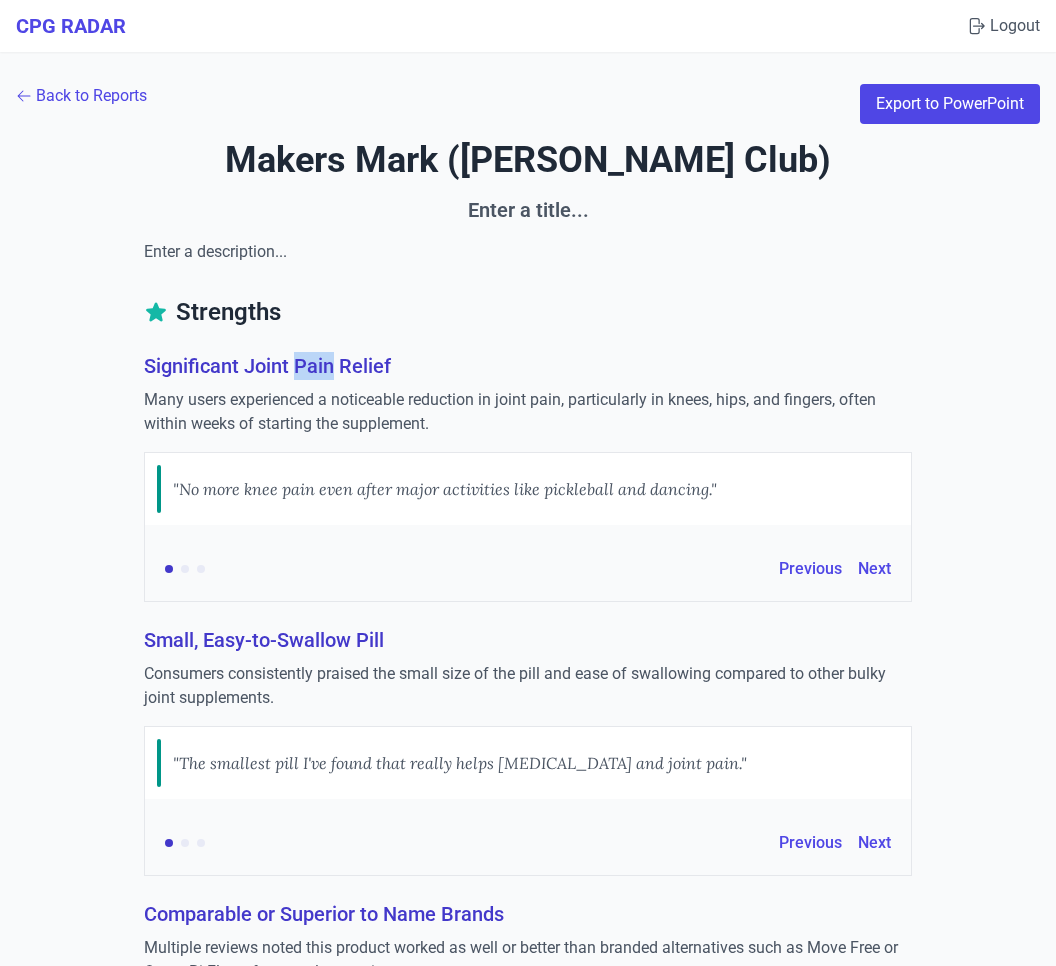 click on "Significant Joint Pain Relief" at bounding box center (528, 366) 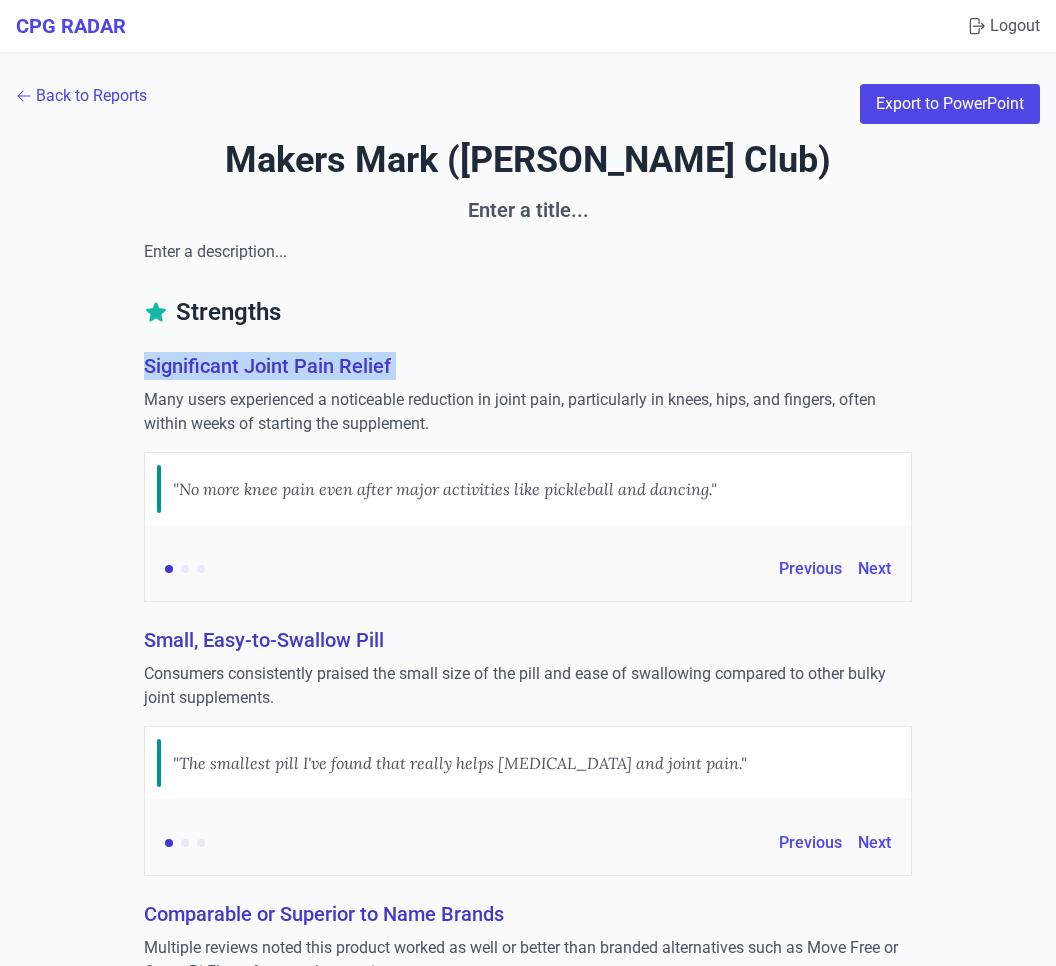 click on "Significant Joint Pain Relief" at bounding box center [528, 366] 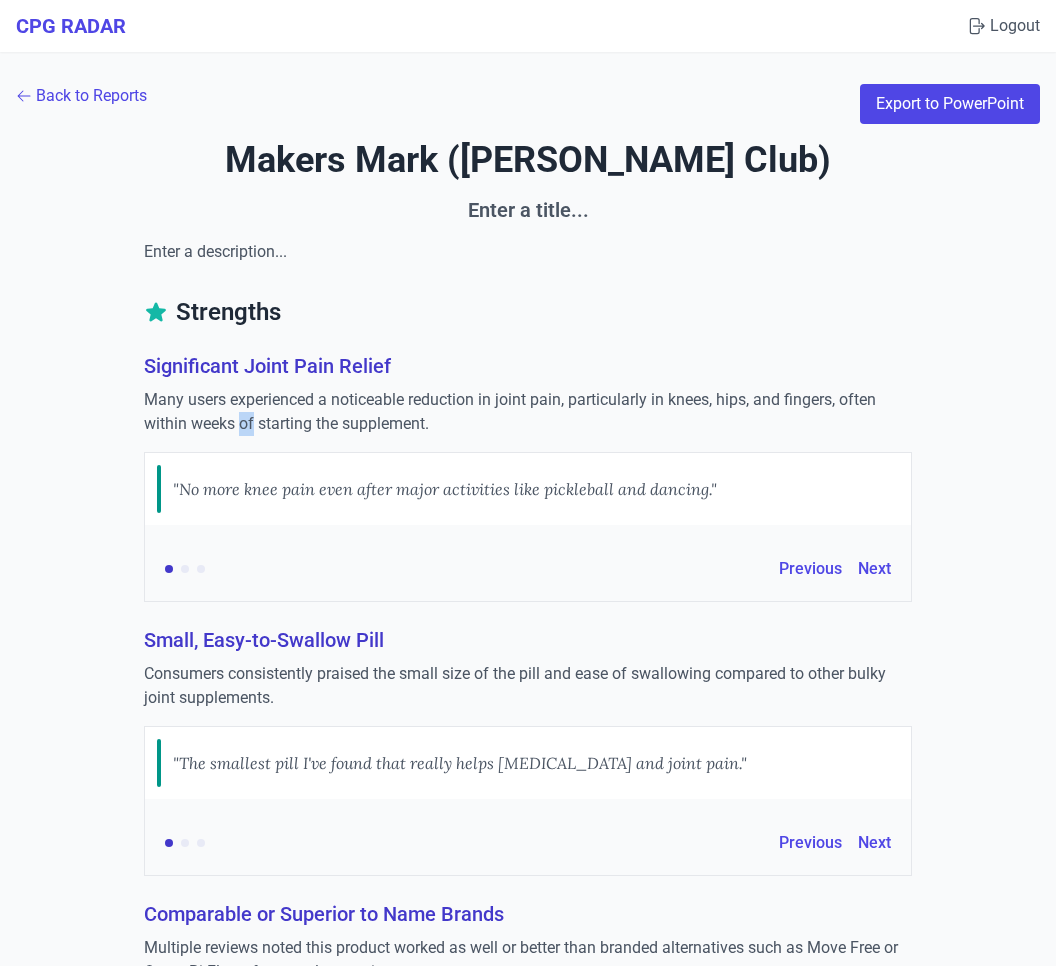 click on "Many users experienced a noticeable reduction in joint pain, particularly in knees, hips, and fingers, often within weeks of starting the supplement." at bounding box center (528, 412) 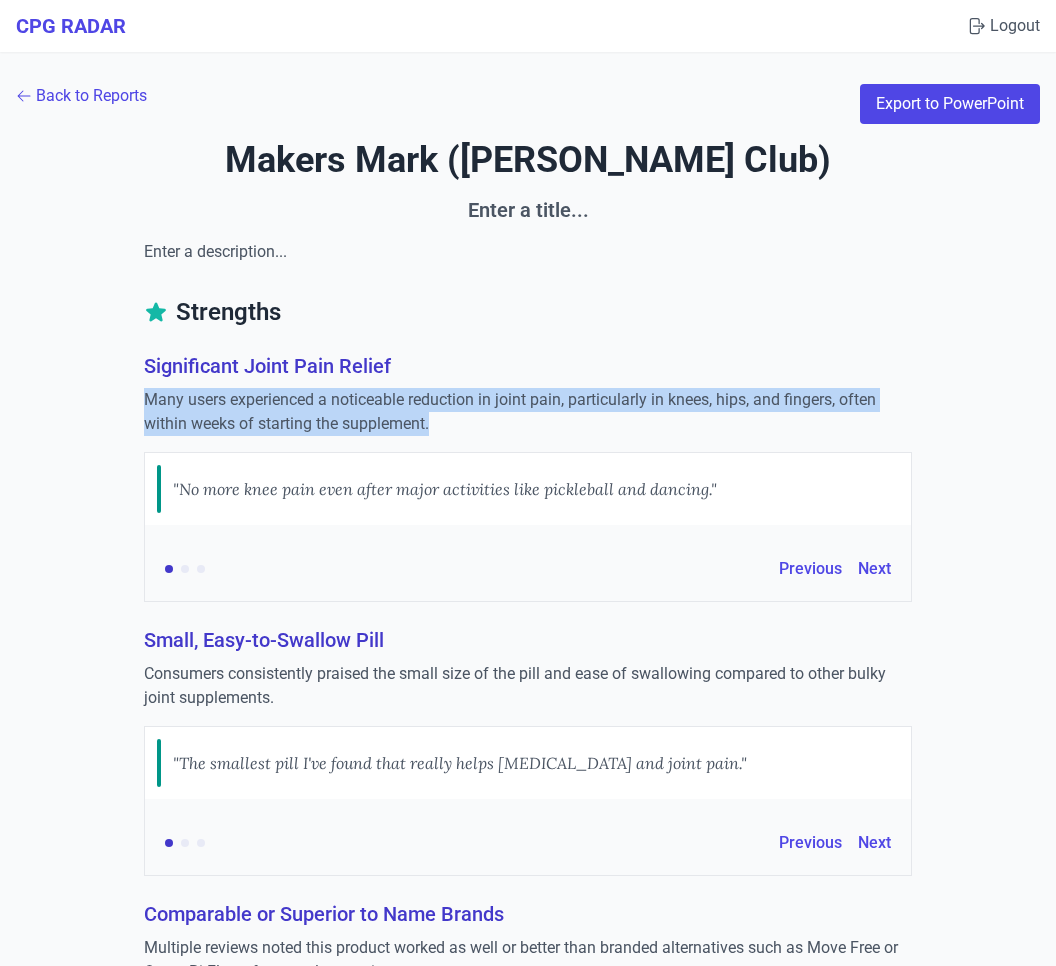 click on "Many users experienced a noticeable reduction in joint pain, particularly in knees, hips, and fingers, often within weeks of starting the supplement." at bounding box center [528, 412] 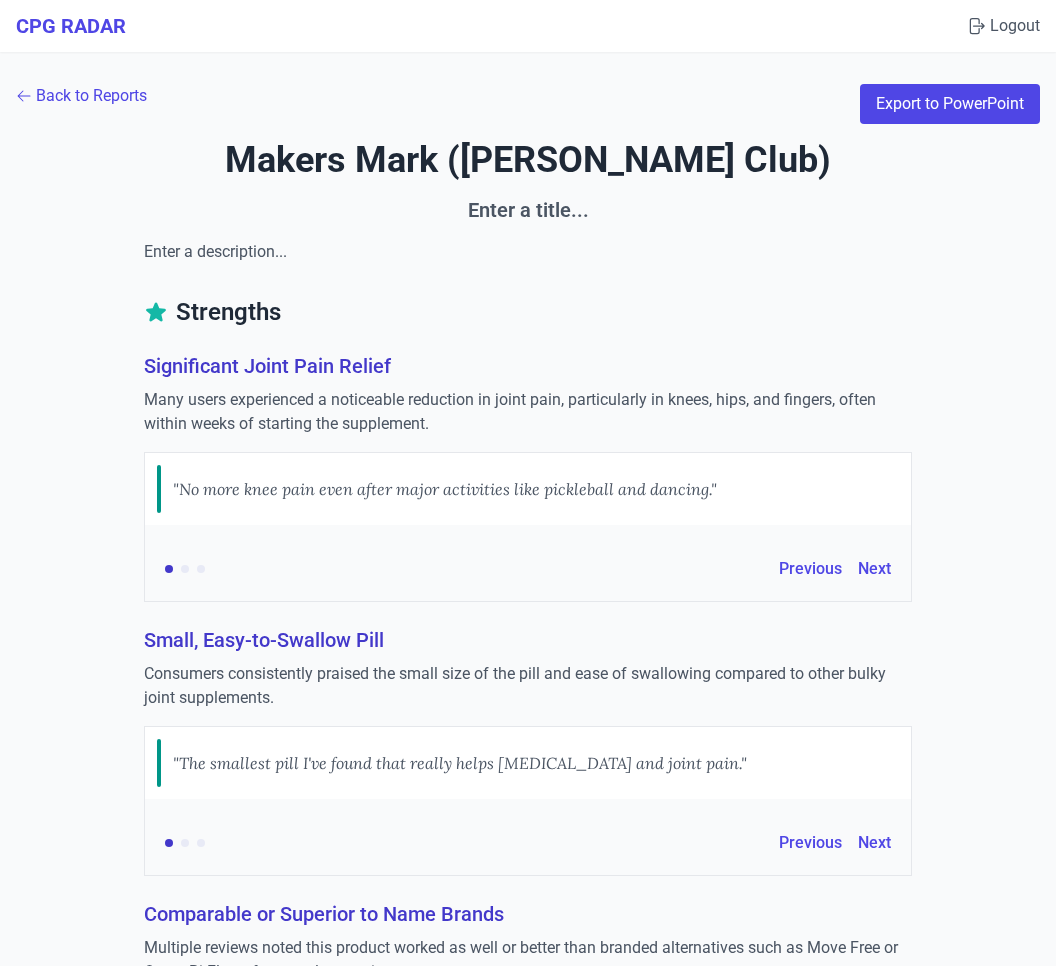 click on ""No more knee pain even after major activities like pickleball and dancing."" at bounding box center [445, 489] 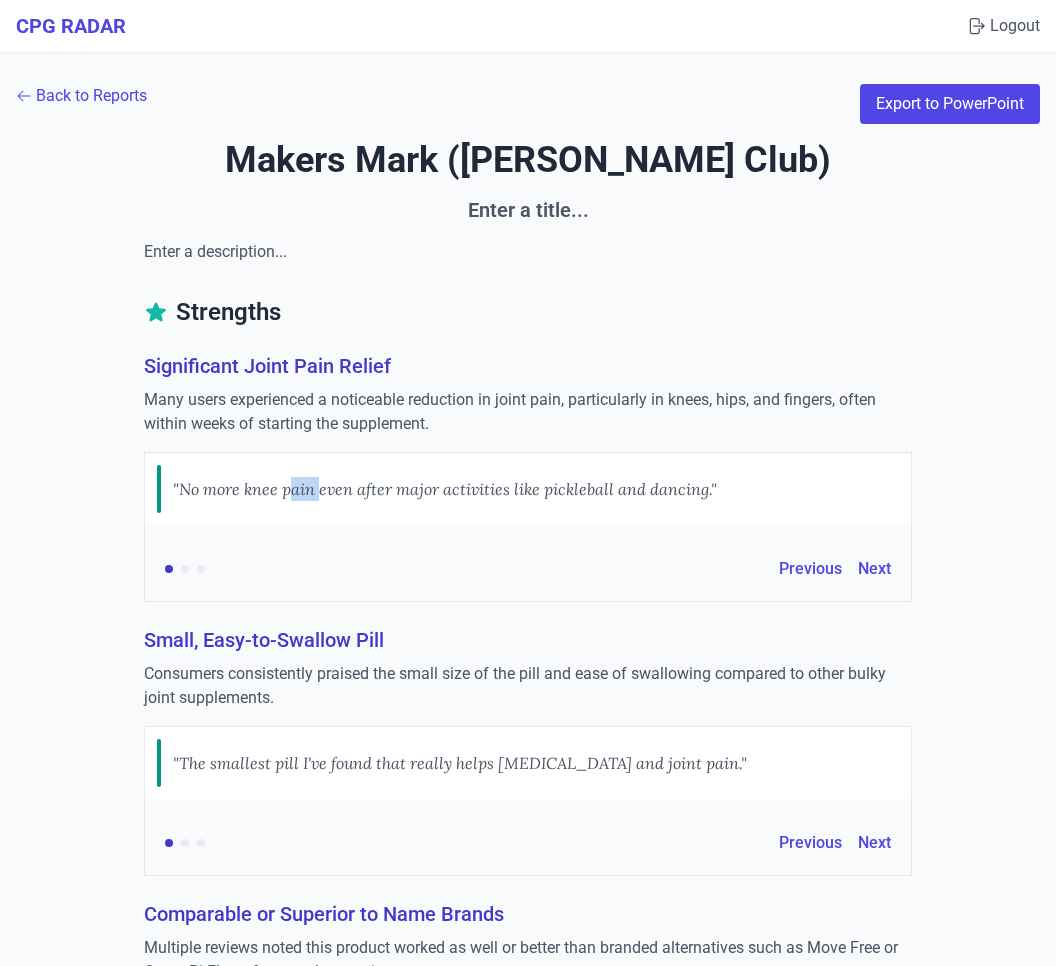 click on ""No more knee pain even after major activities like pickleball and dancing."" at bounding box center [445, 489] 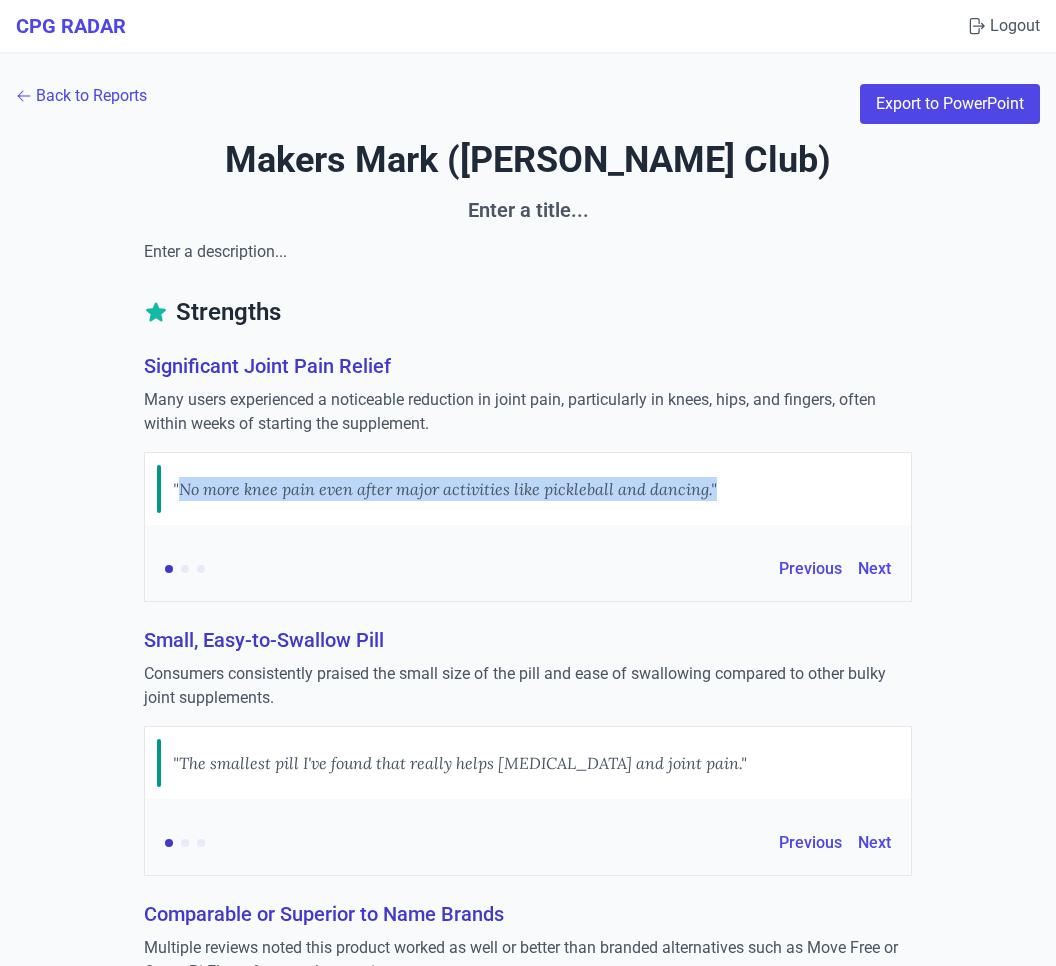 click on ""No more knee pain even after major activities like pickleball and dancing."" at bounding box center (445, 489) 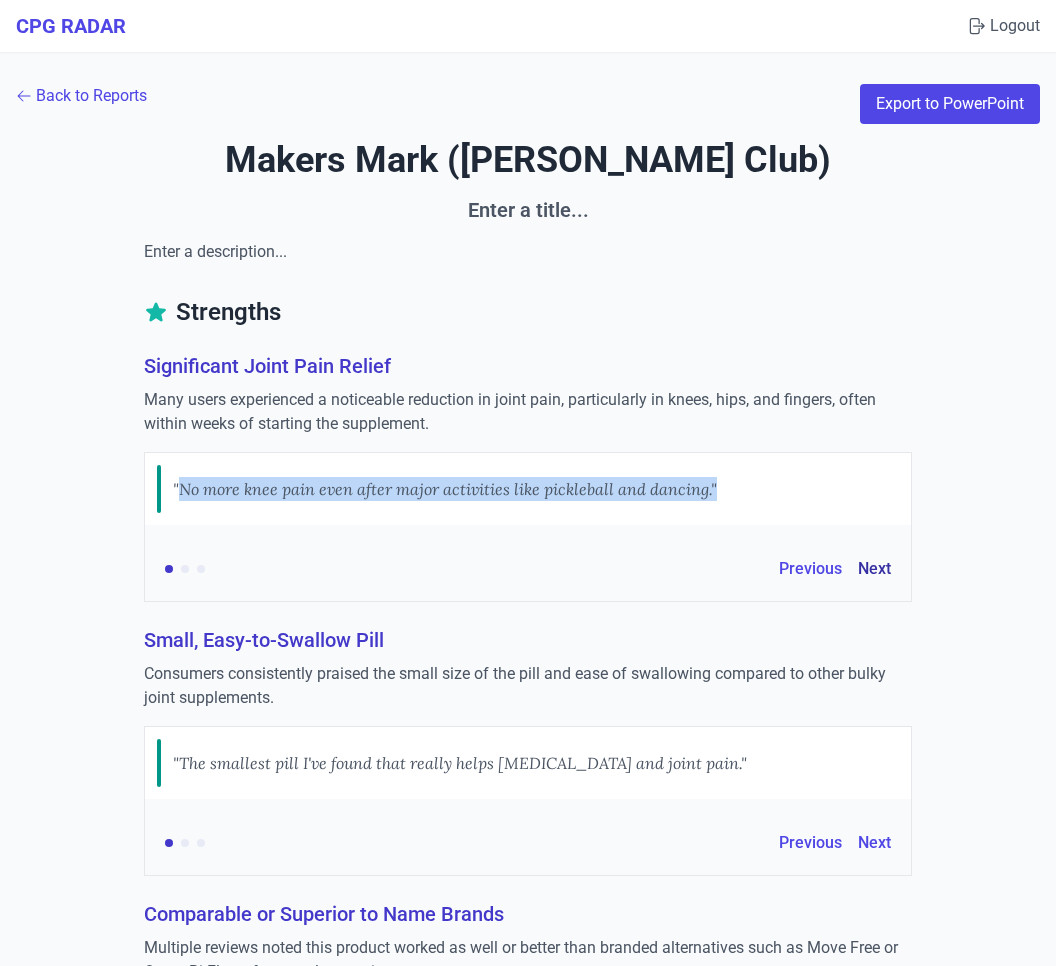 click on "Next" at bounding box center [874, 569] 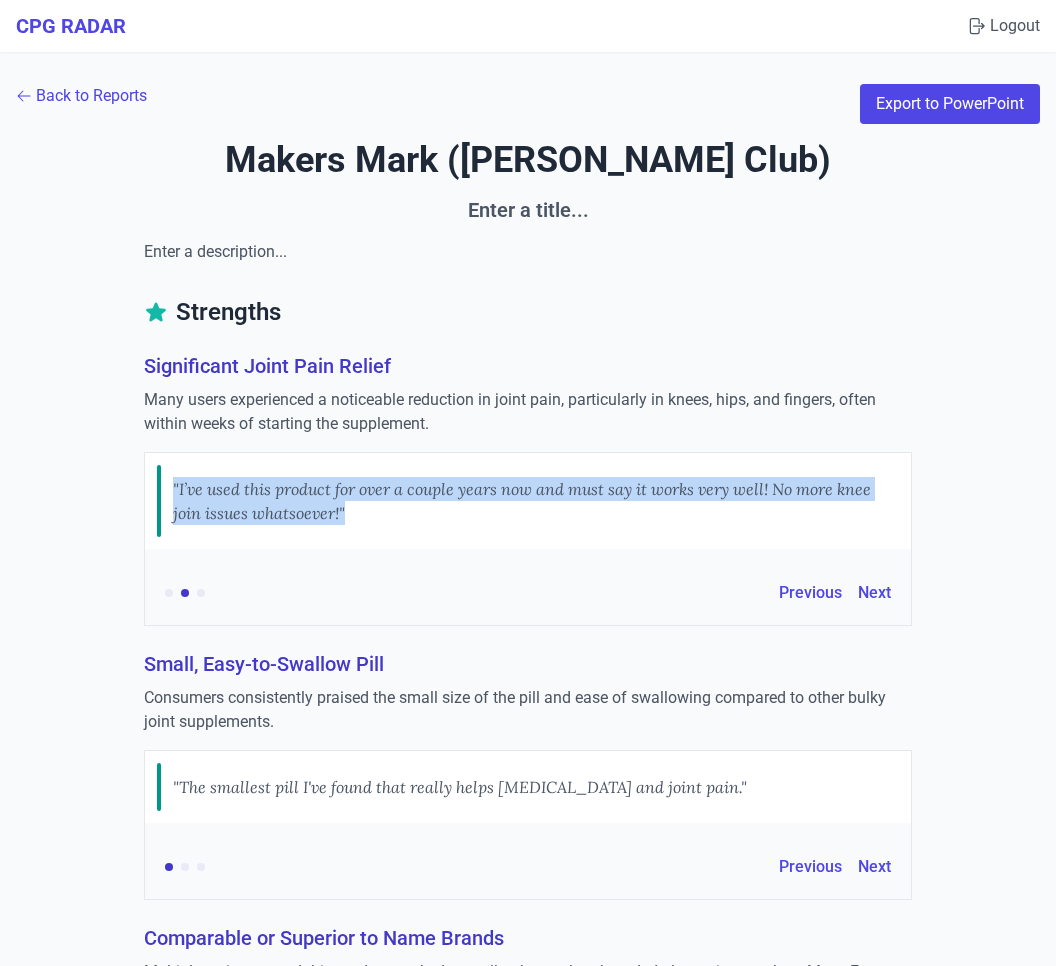 type 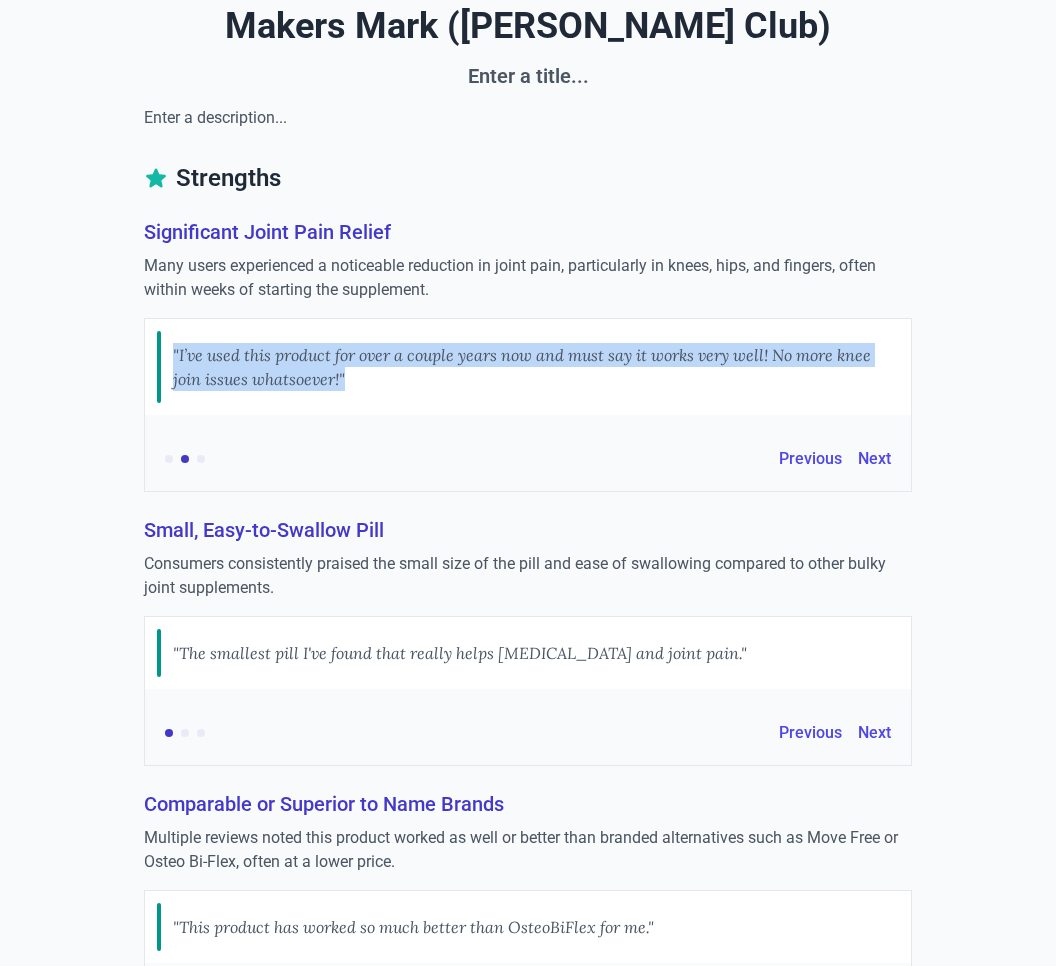 scroll, scrollTop: 400, scrollLeft: 0, axis: vertical 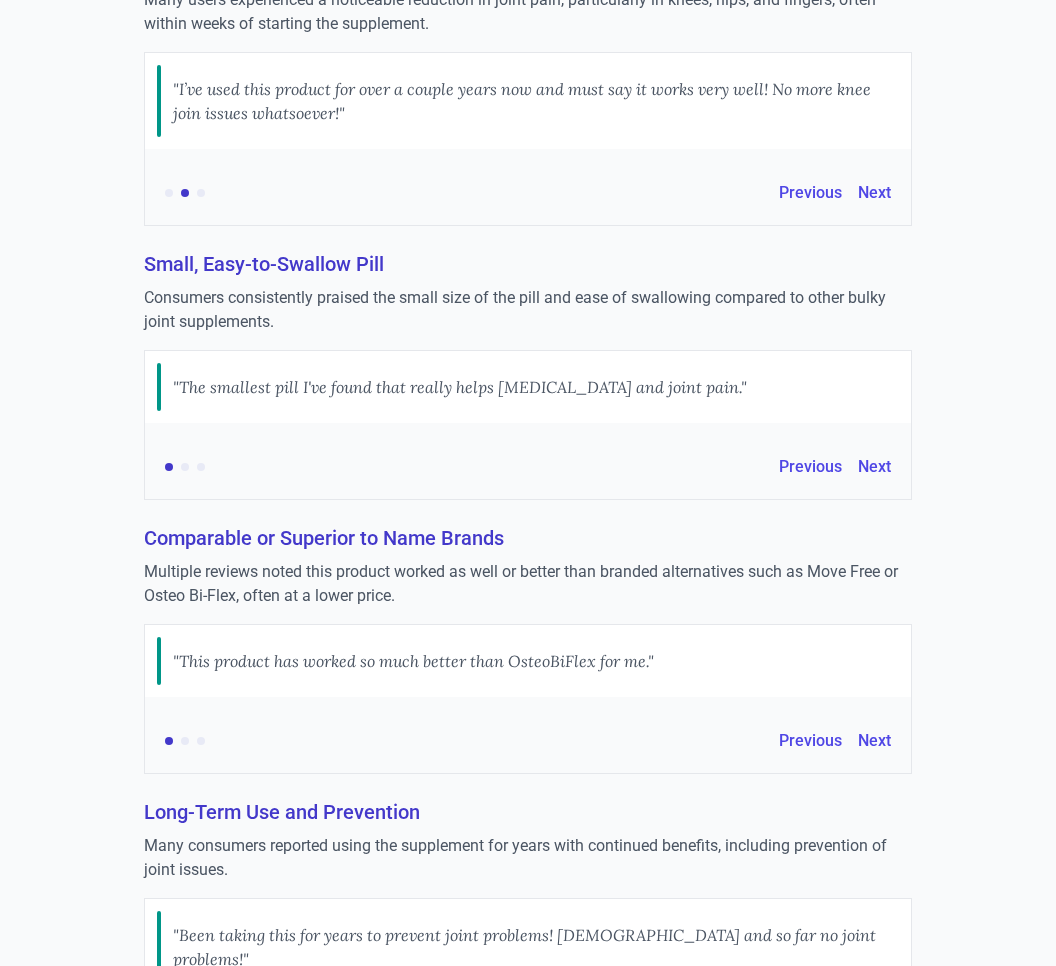 click on "Small, Easy-to-Swallow Pill" at bounding box center (528, 264) 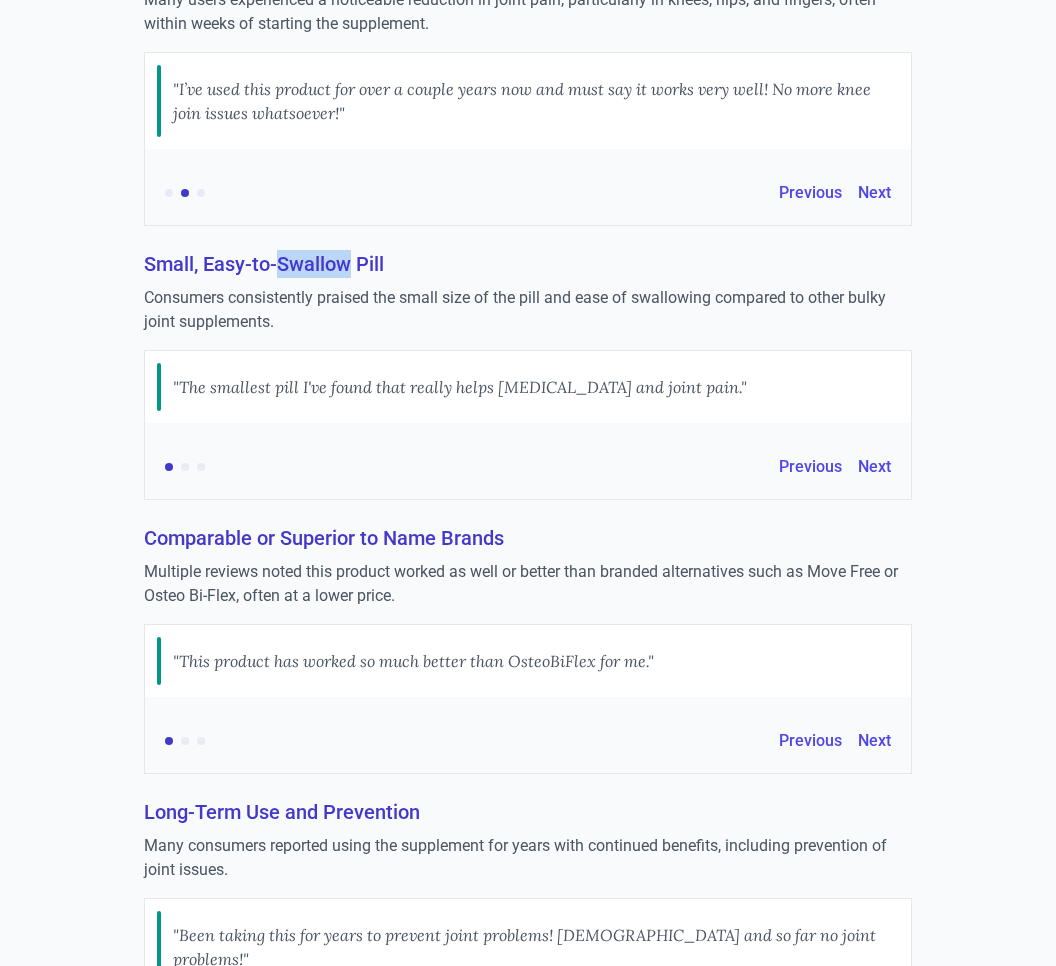 click on "Small, Easy-to-Swallow Pill" at bounding box center (528, 264) 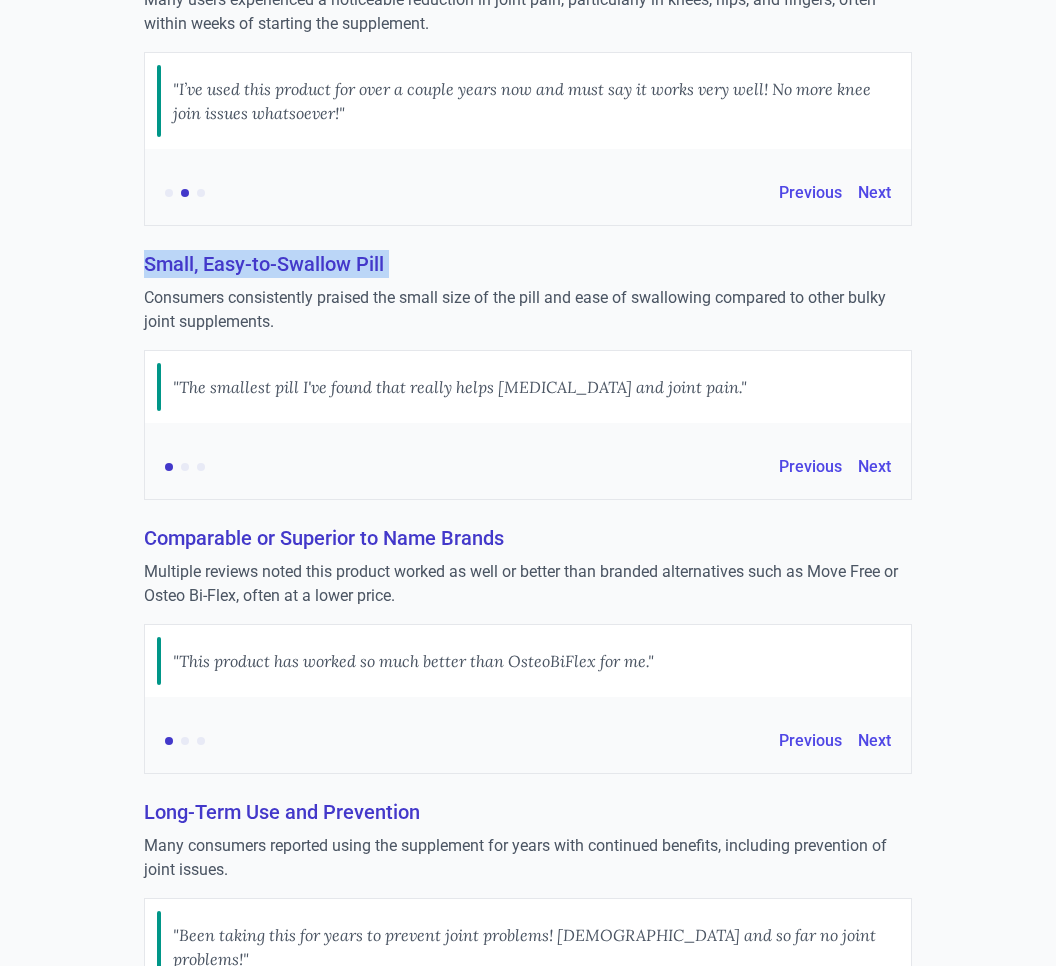 click on "Small, Easy-to-Swallow Pill" at bounding box center (528, 264) 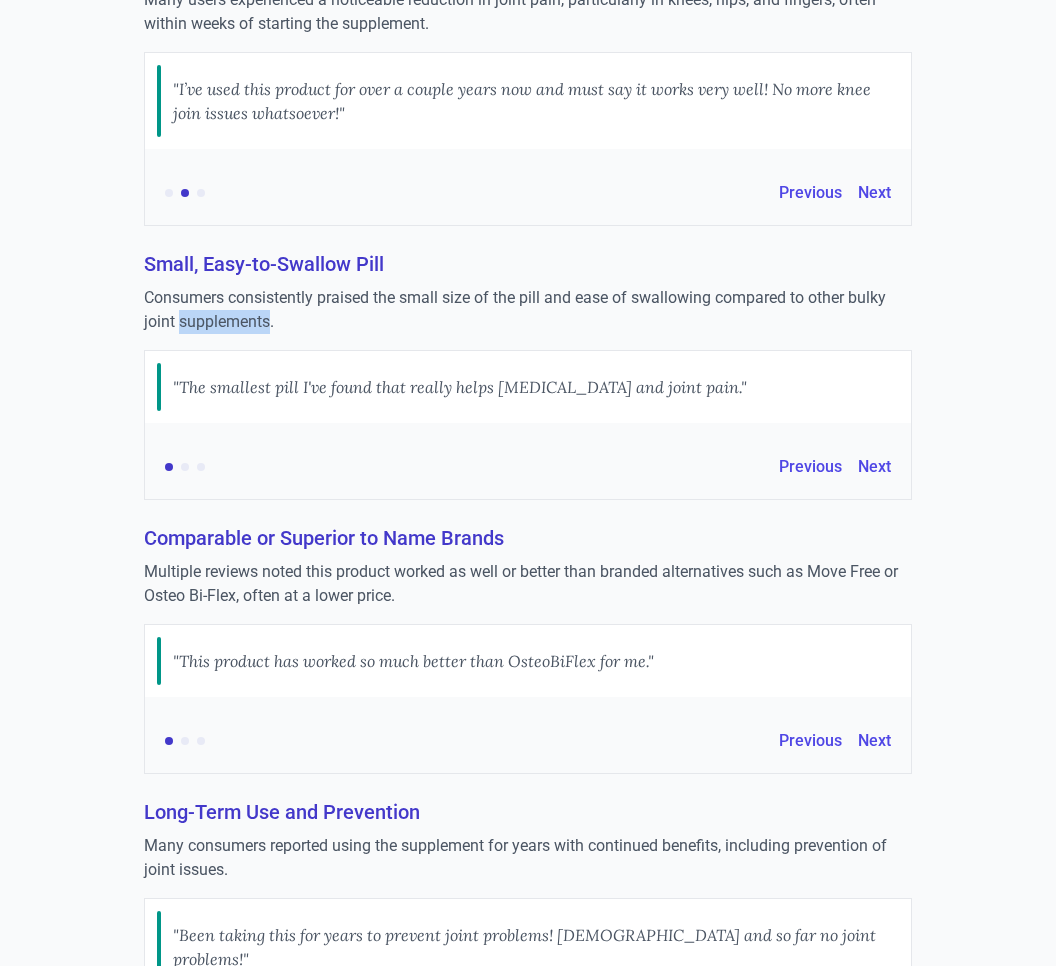 click on "Consumers consistently praised the small size of the pill and ease of swallowing compared to other bulky joint supplements." at bounding box center (528, 310) 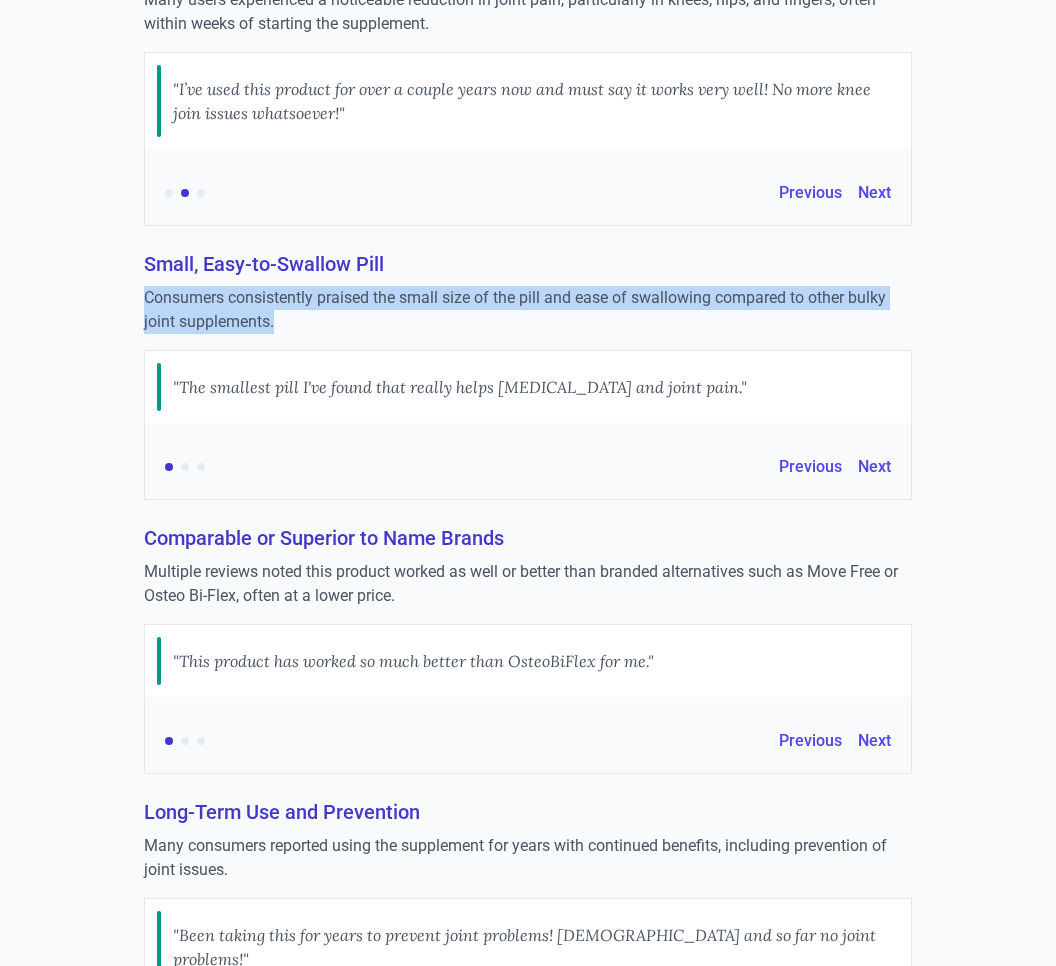 click on "Consumers consistently praised the small size of the pill and ease of swallowing compared to other bulky joint supplements." at bounding box center [528, 310] 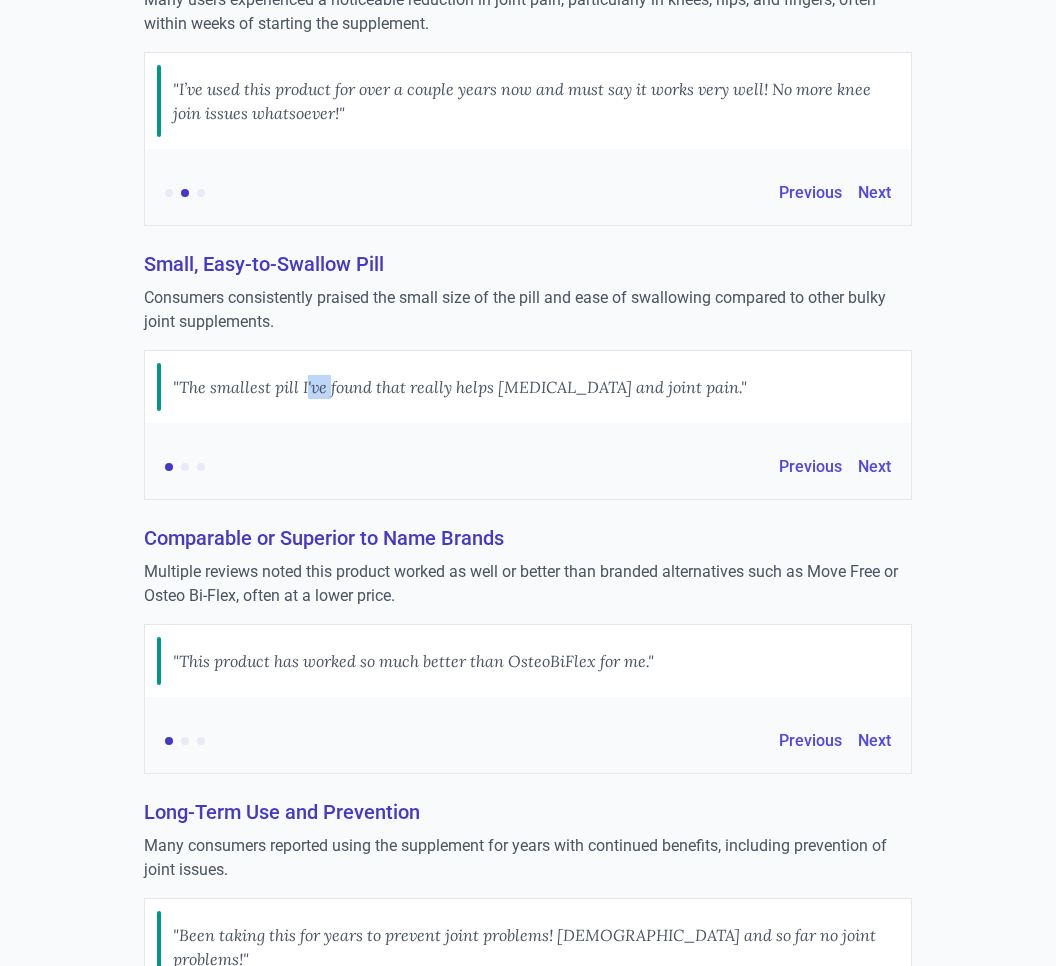 click on ""The smallest pill I've found that really helps [MEDICAL_DATA] and joint pain."" at bounding box center [460, 387] 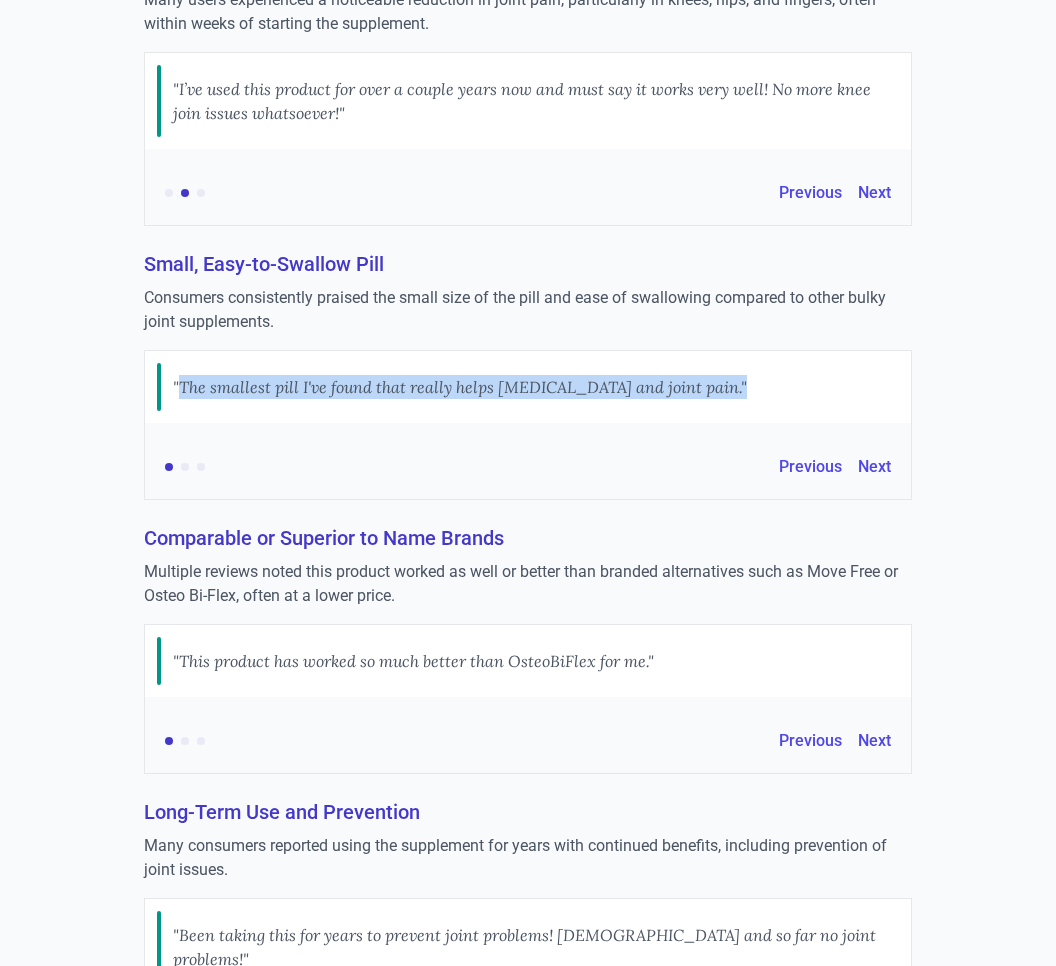 click on ""The smallest pill I've found that really helps [MEDICAL_DATA] and joint pain."" at bounding box center [460, 387] 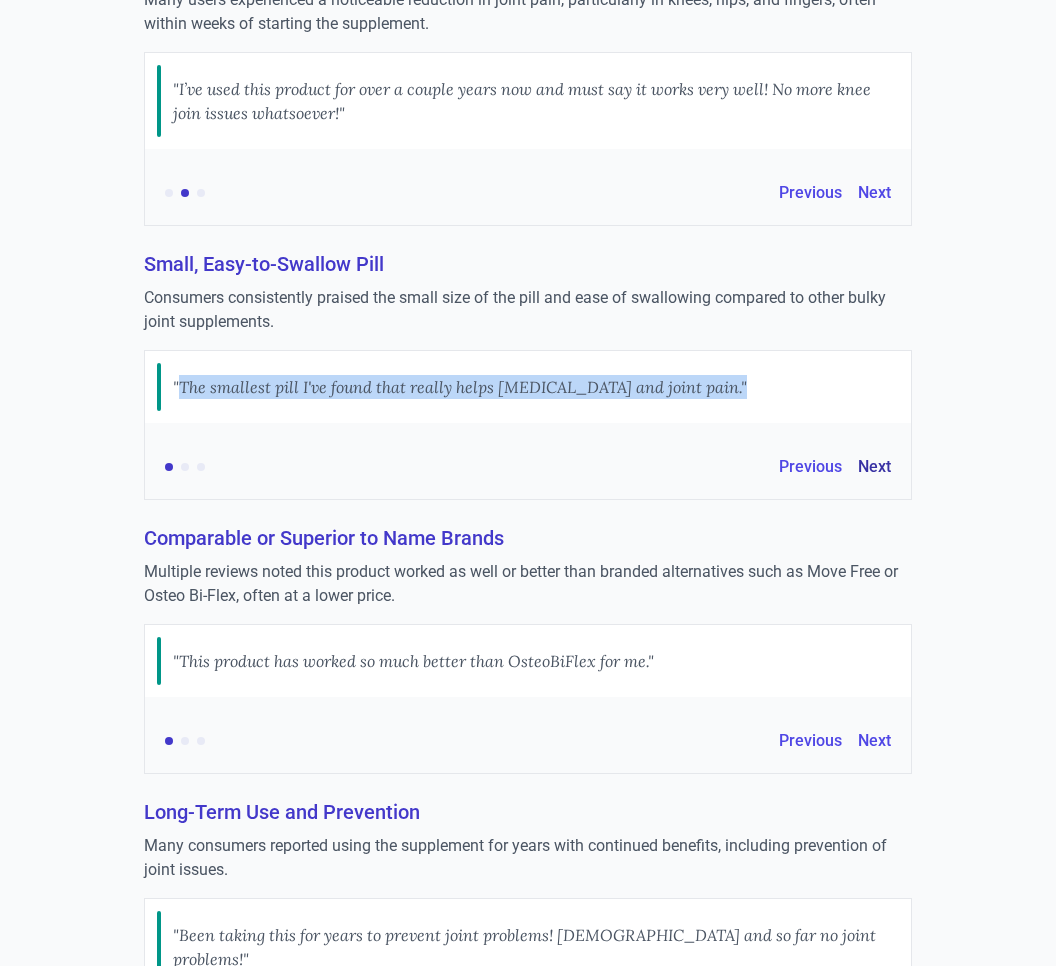 click on "Next" at bounding box center (874, 467) 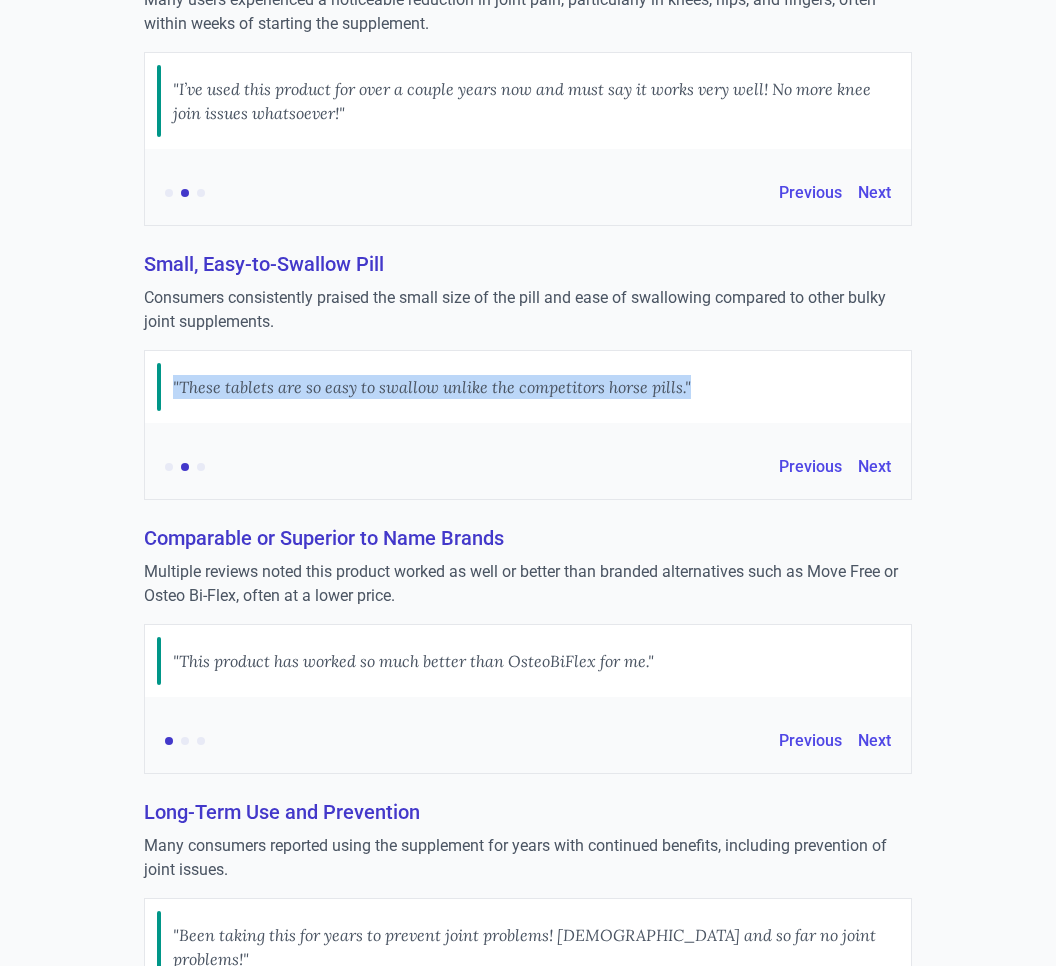 type 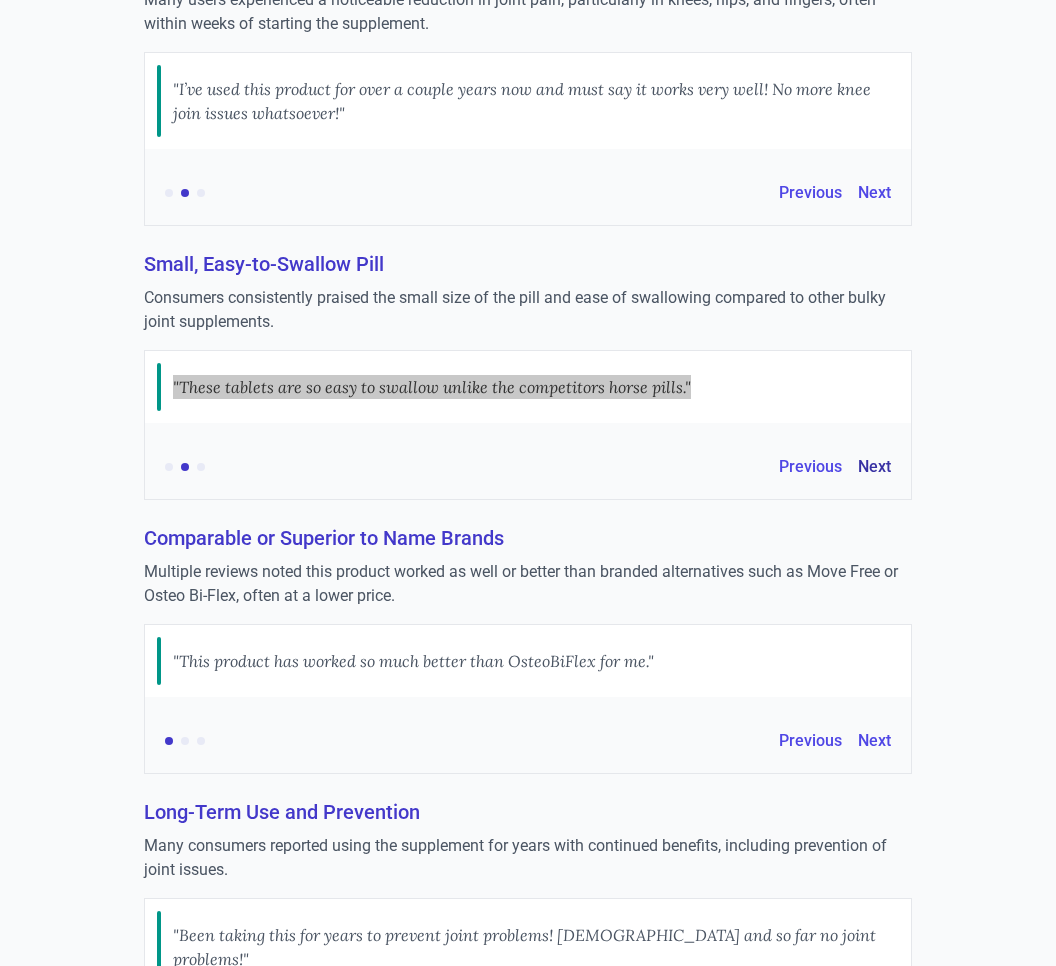 click on "Next" at bounding box center (874, 467) 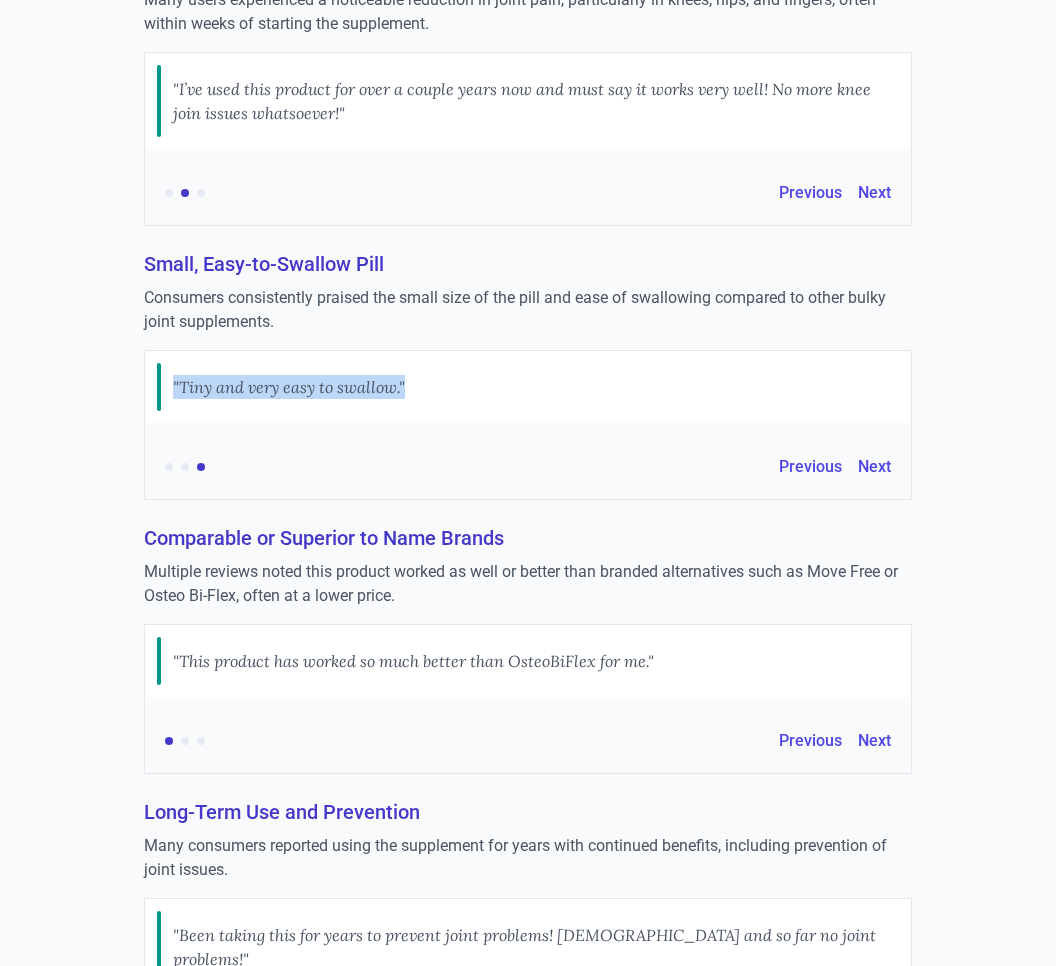 copy on ""The smallest pill I've found that really helps [MEDICAL_DATA] and joint pain."" 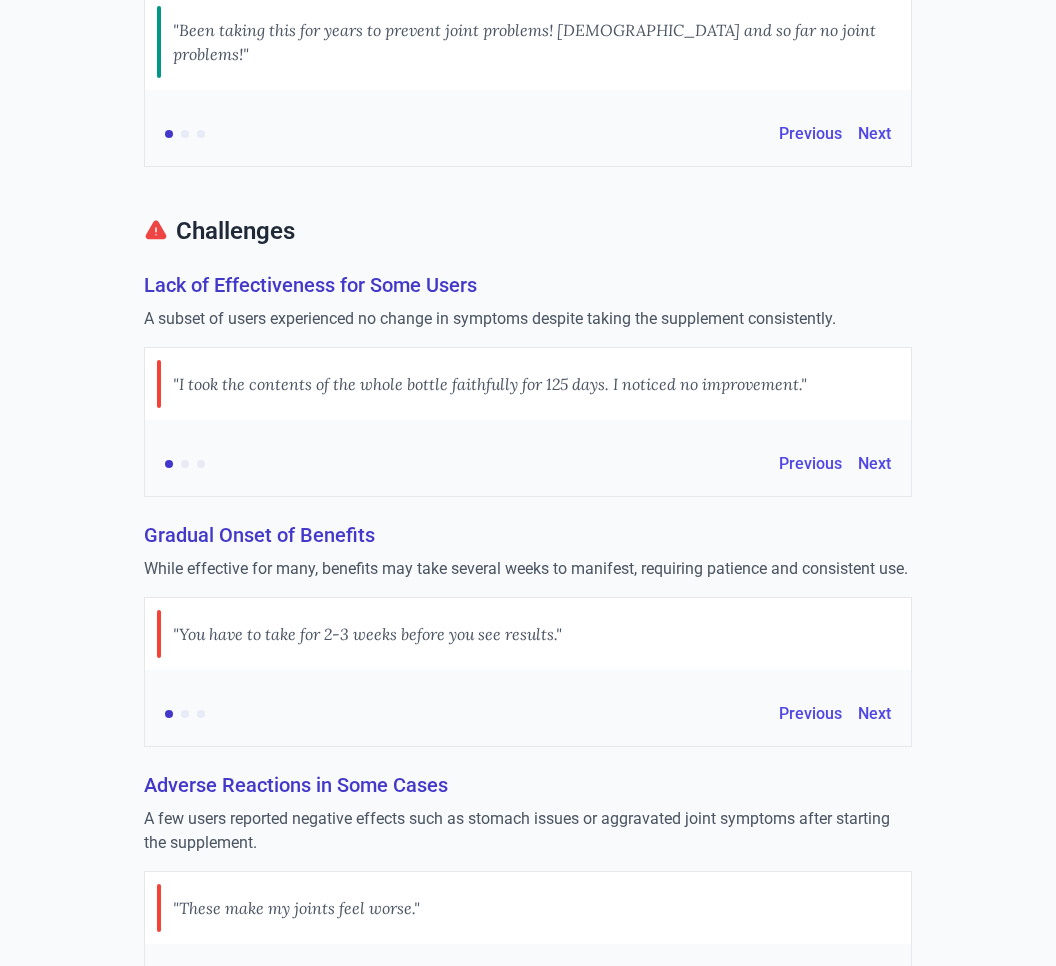 scroll, scrollTop: 1396, scrollLeft: 0, axis: vertical 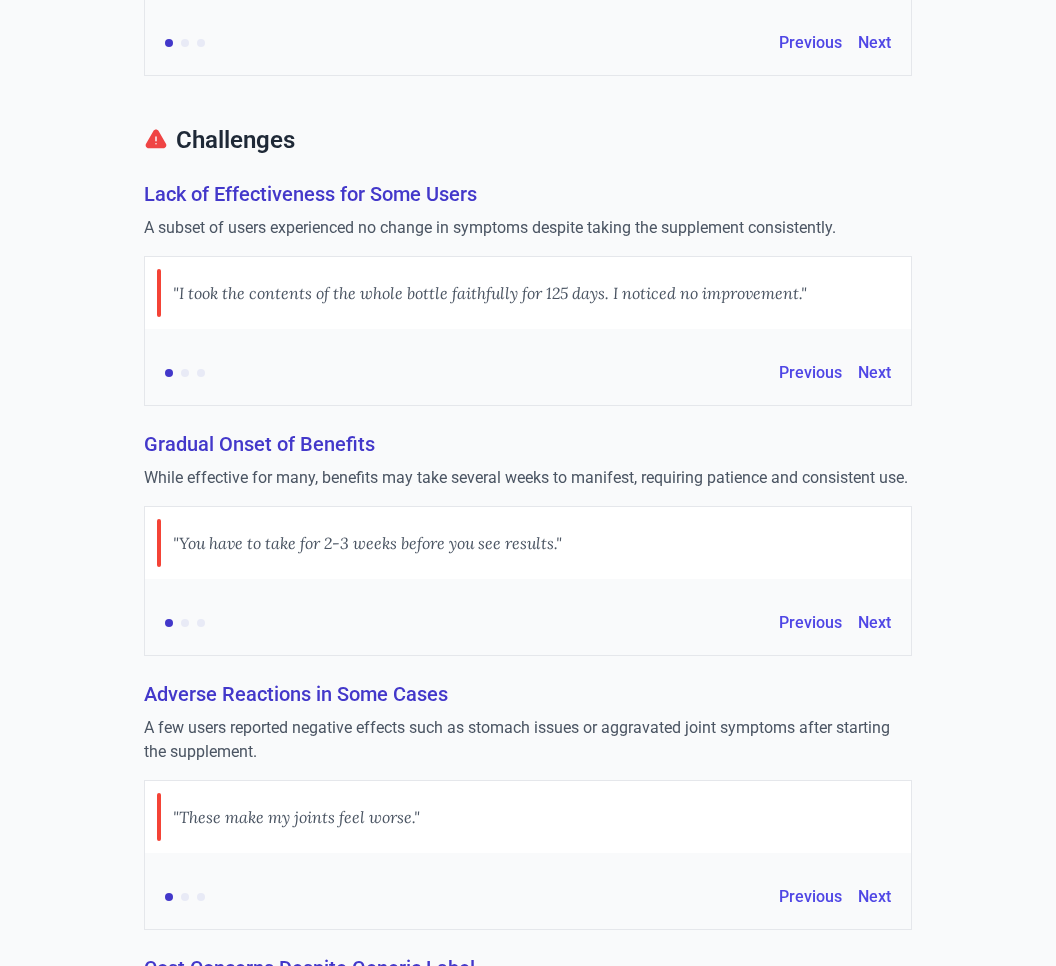 click on "Lack of Effectiveness for Some Users" at bounding box center [528, 194] 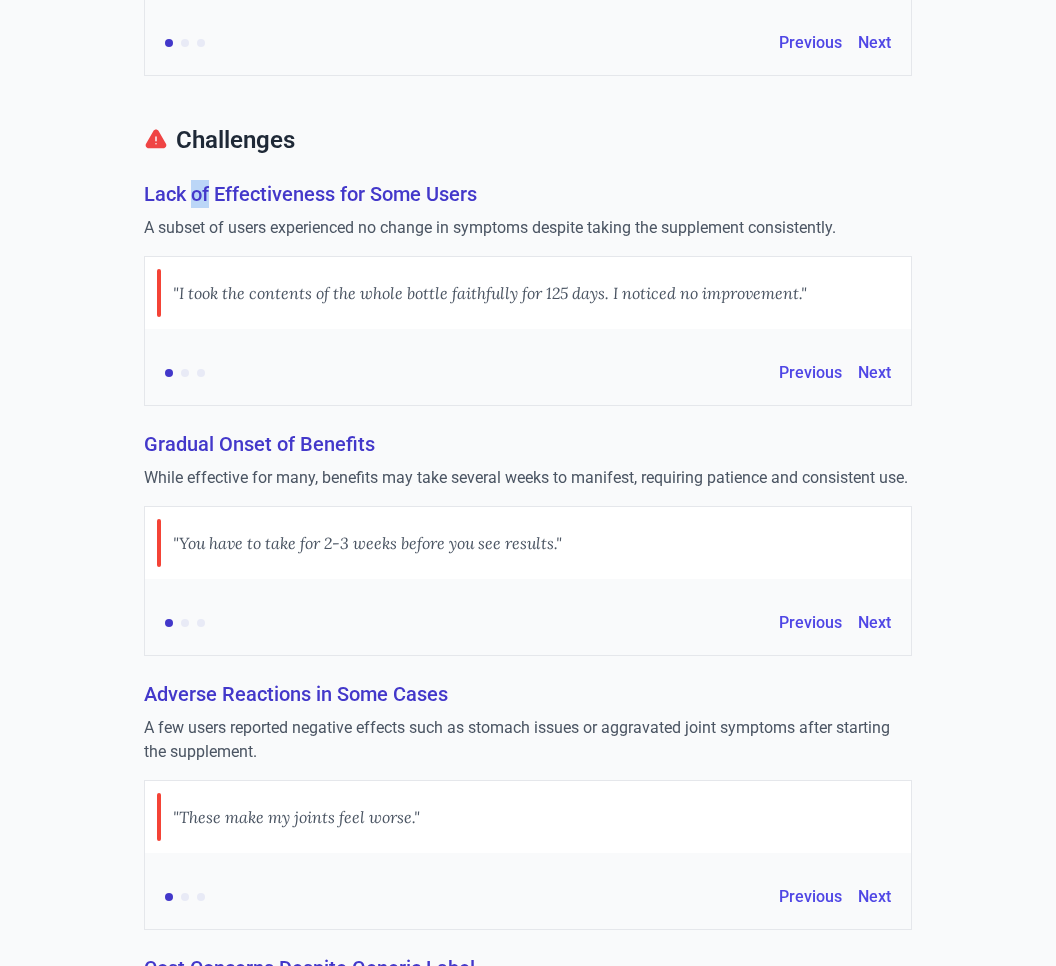 click on "Lack of Effectiveness for Some Users" at bounding box center (528, 194) 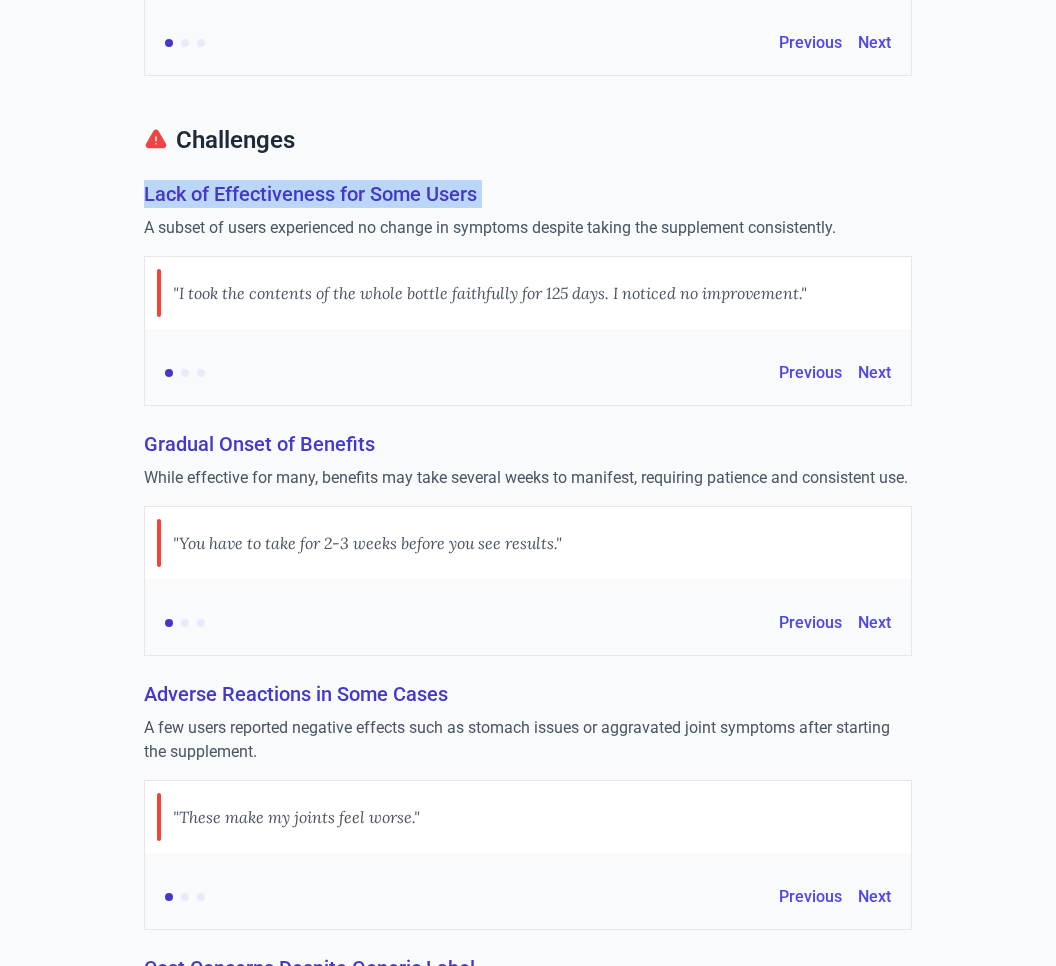click on "Lack of Effectiveness for Some Users" at bounding box center [528, 194] 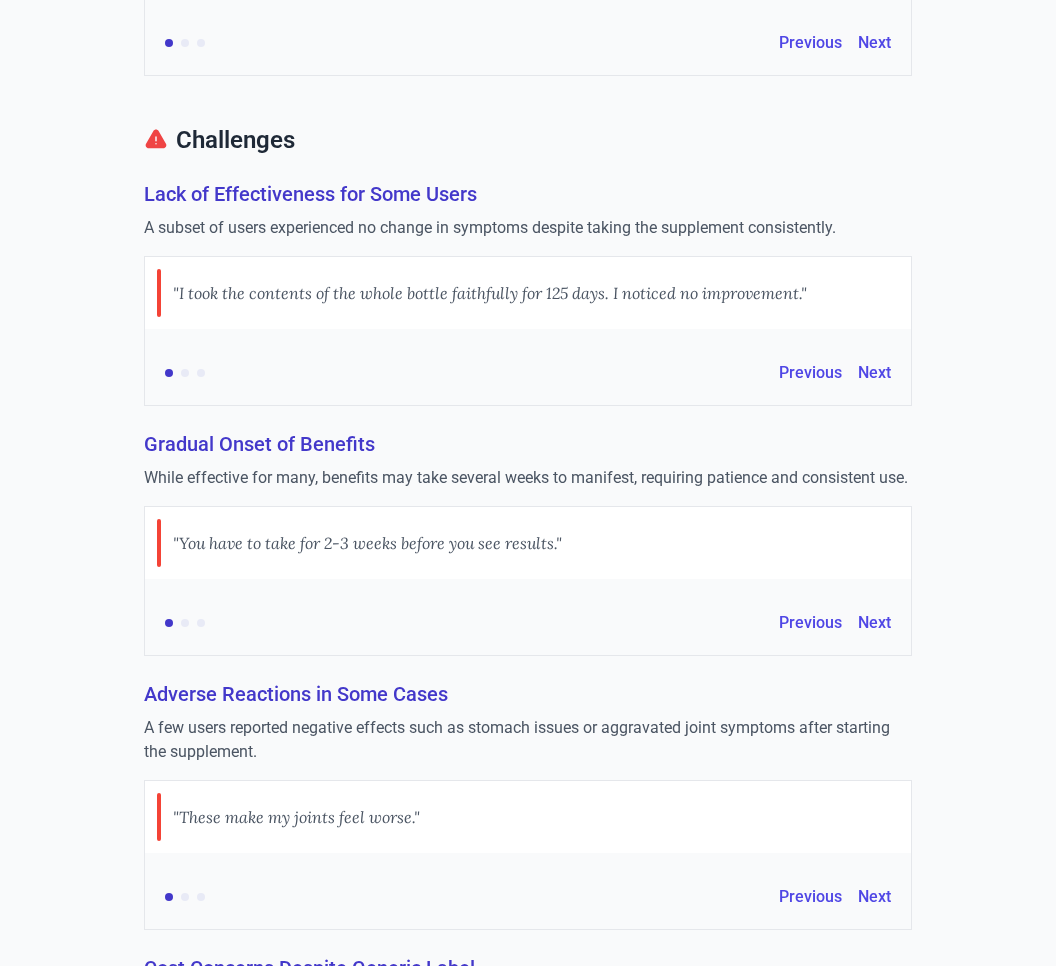 click on "A subset of users experienced no change in symptoms despite taking the supplement consistently." at bounding box center [528, 228] 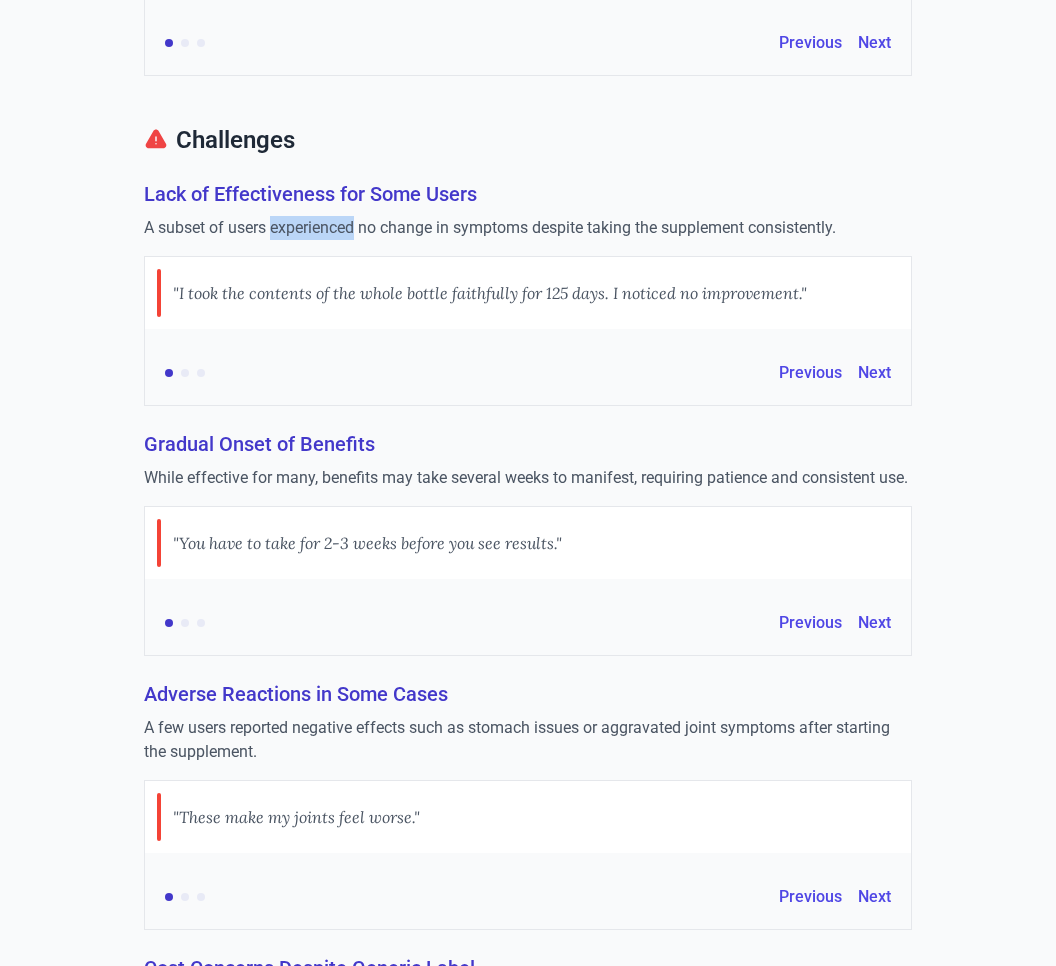 click on "A subset of users experienced no change in symptoms despite taking the supplement consistently." at bounding box center [528, 228] 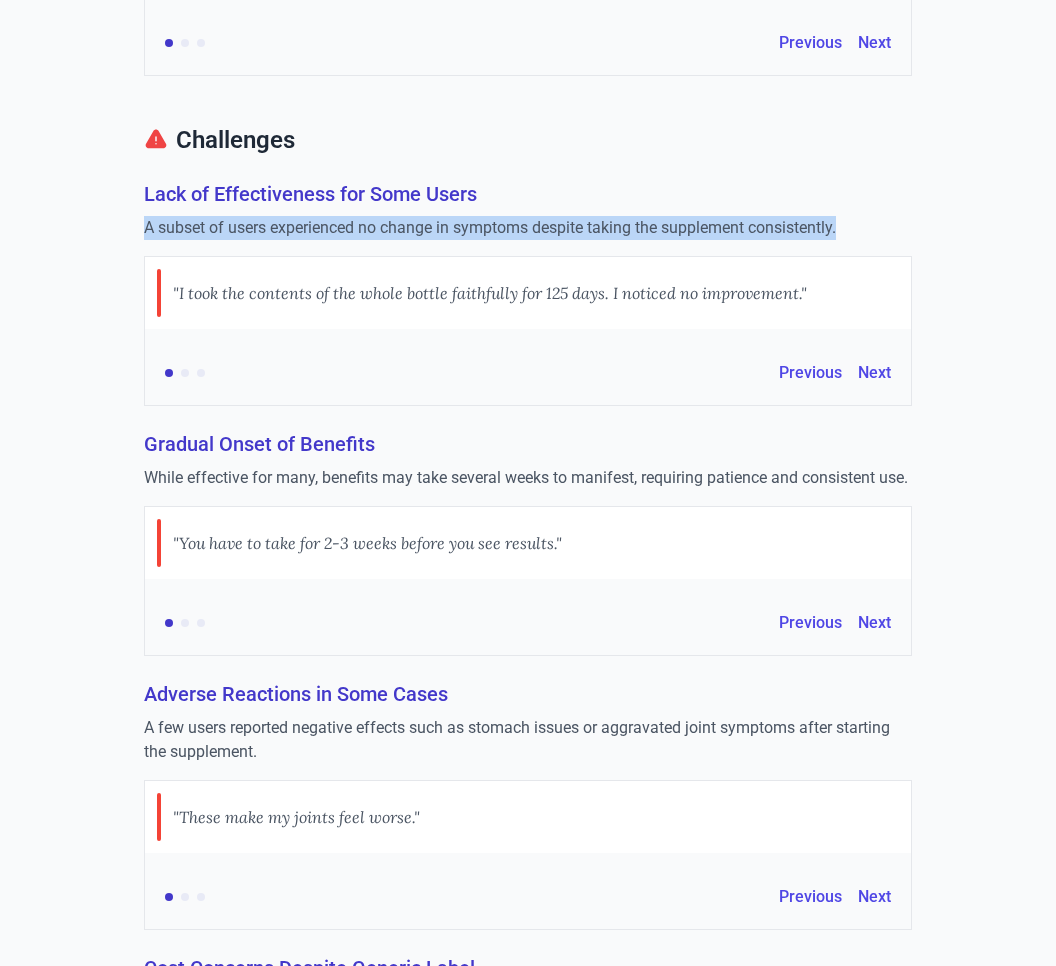 click on "A subset of users experienced no change in symptoms despite taking the supplement consistently." at bounding box center [528, 228] 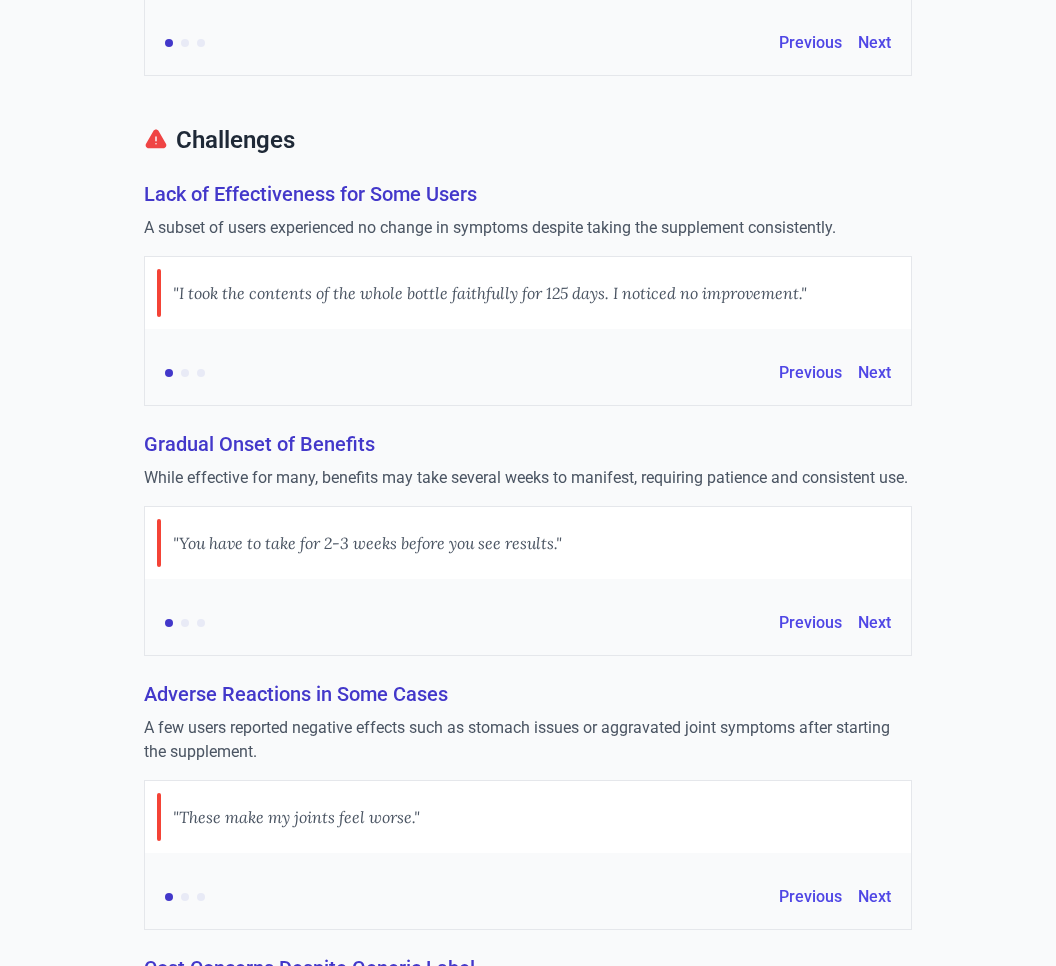click on ""I took the contents of the whole bottle faithfully for 125 days. I noticed no improvement."" at bounding box center (490, 293) 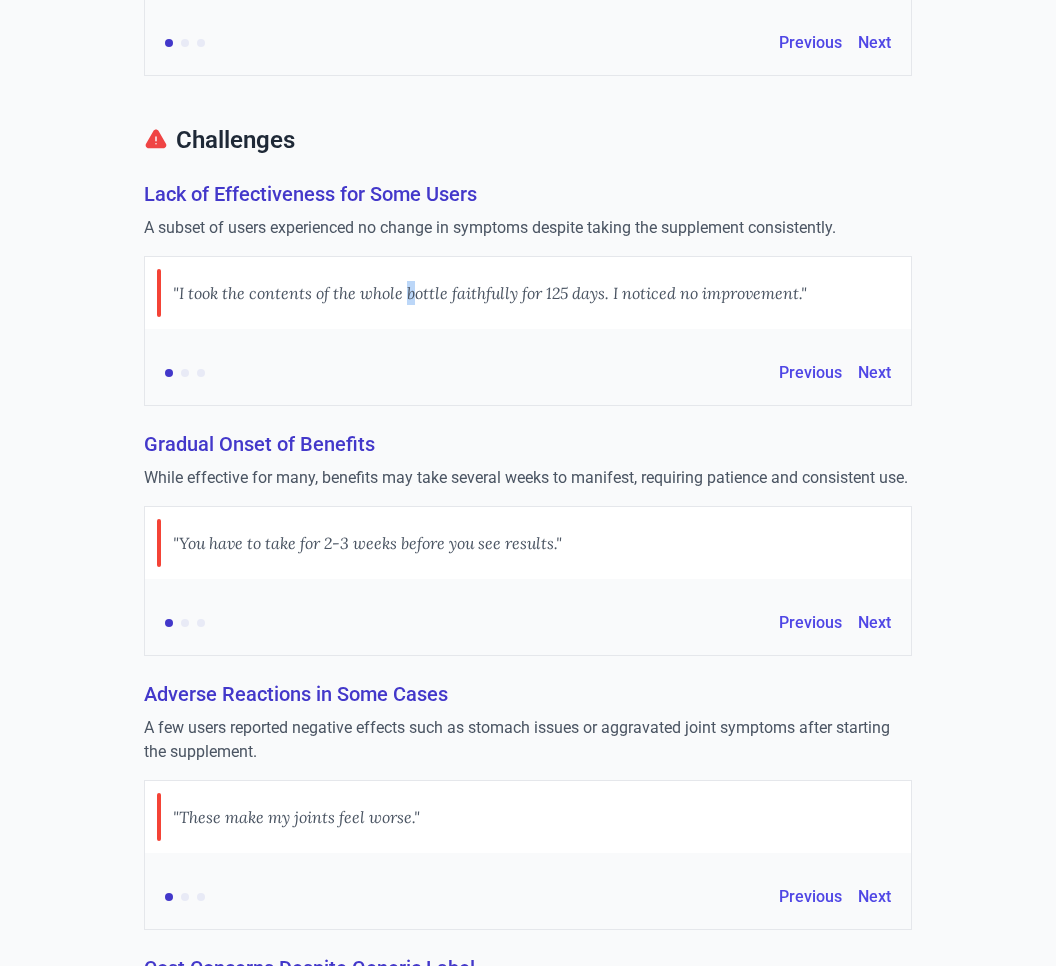 click on ""I took the contents of the whole bottle faithfully for 125 days. I noticed no improvement."" at bounding box center (490, 293) 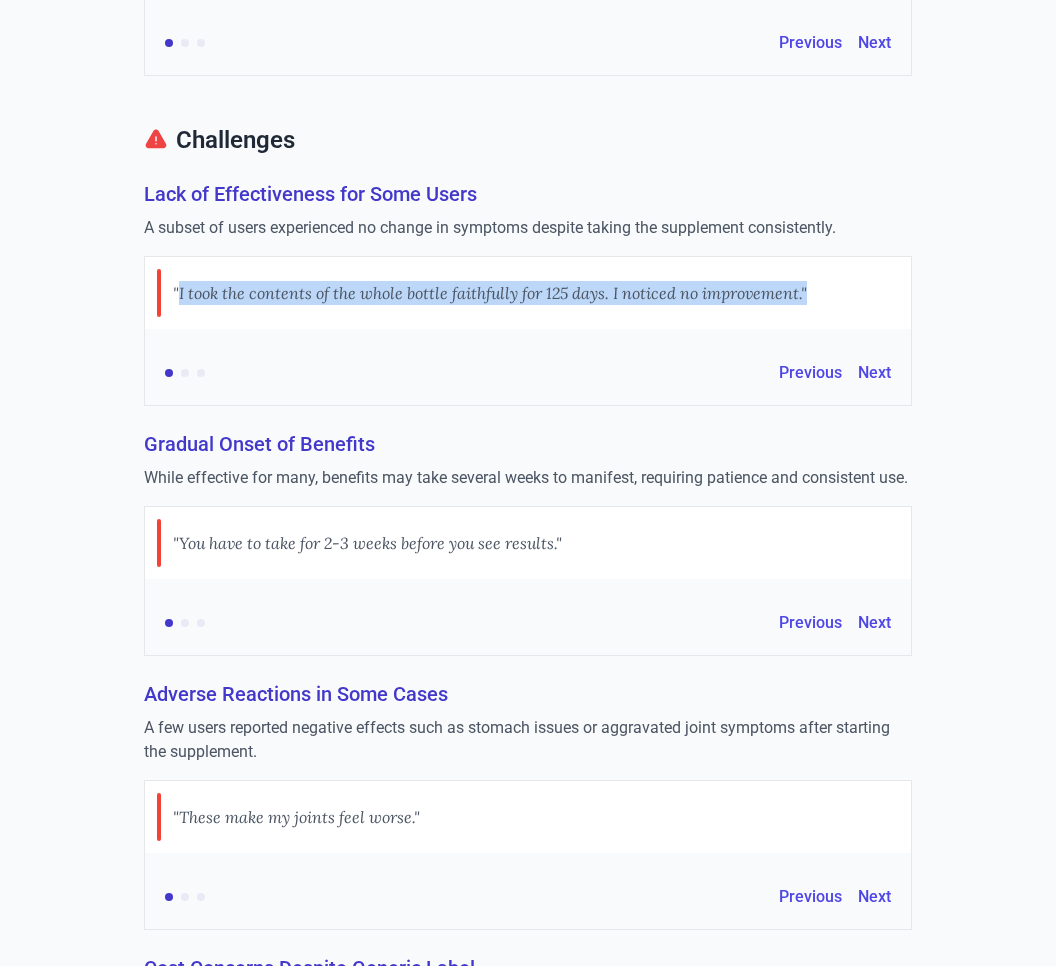 click on ""I took the contents of the whole bottle faithfully for 125 days. I noticed no improvement."" at bounding box center [490, 293] 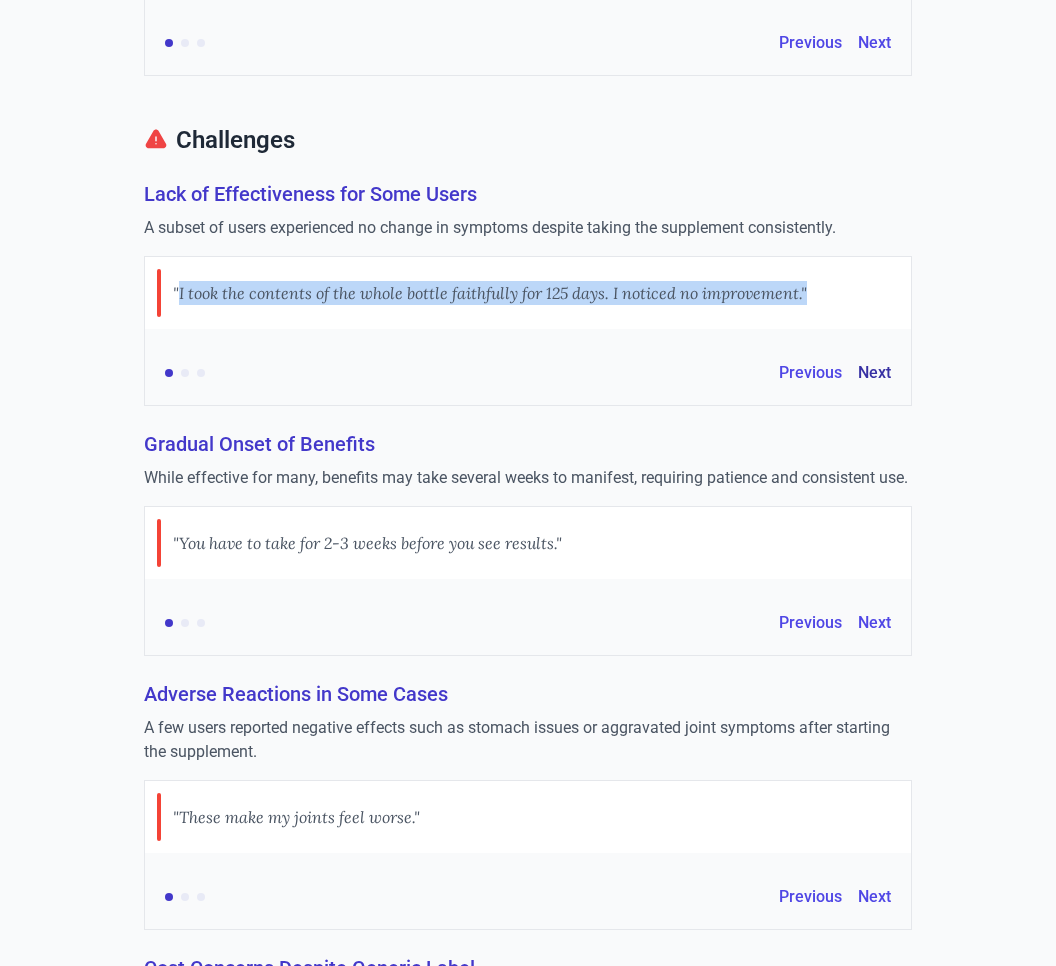 click on "Next" at bounding box center [874, 373] 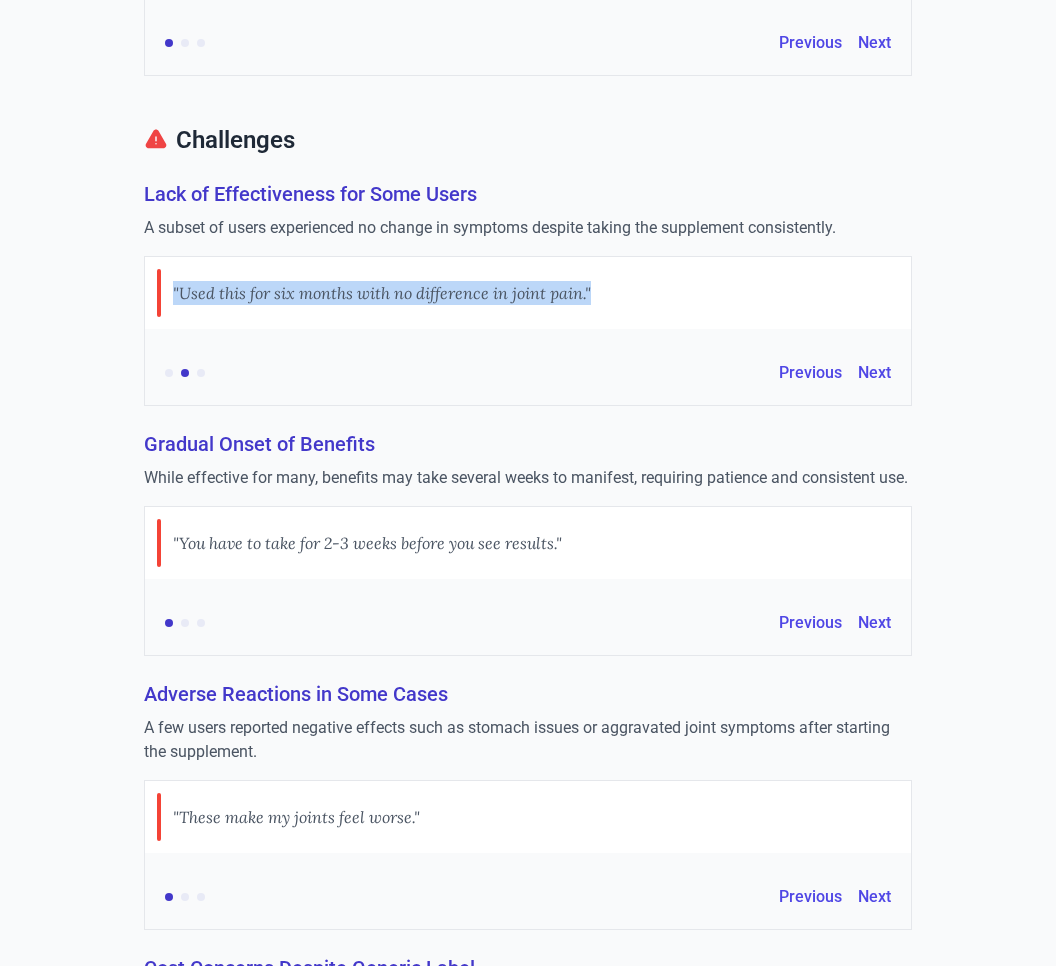 type 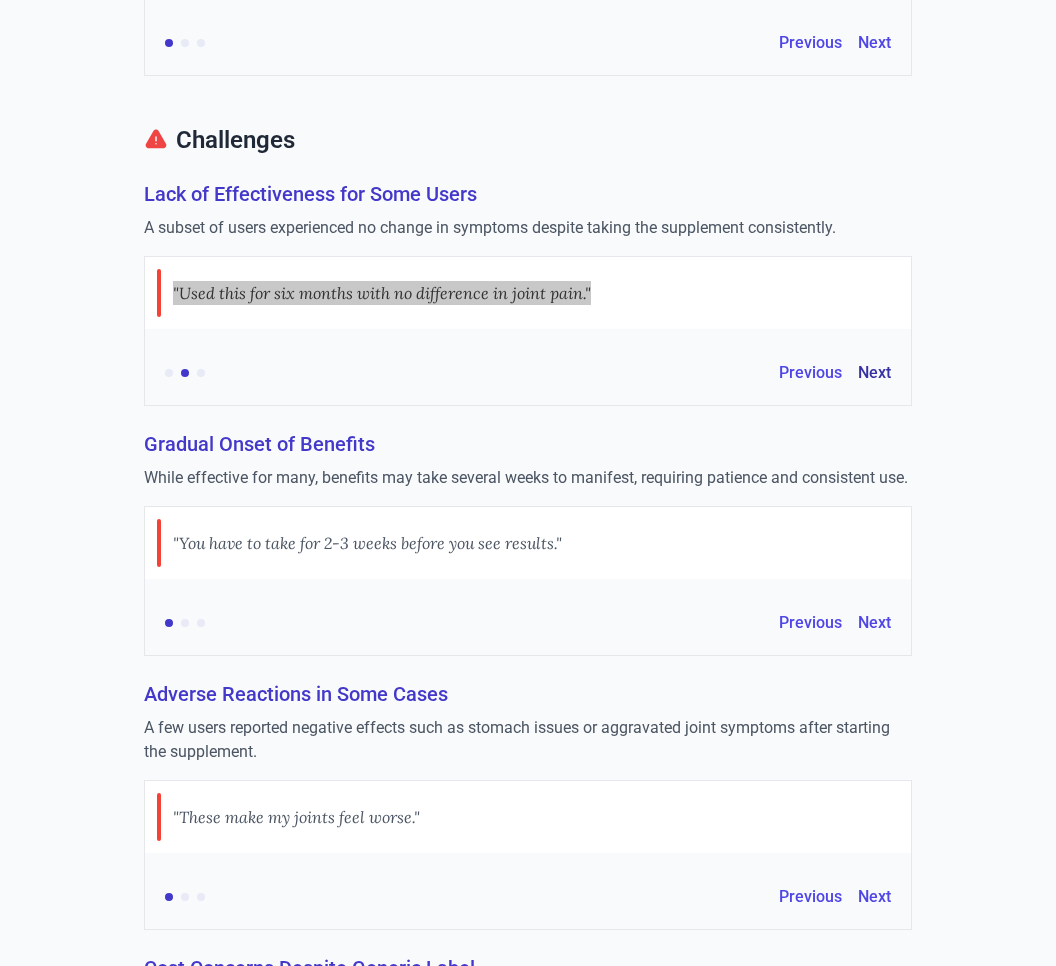 click on "Next" at bounding box center (874, 373) 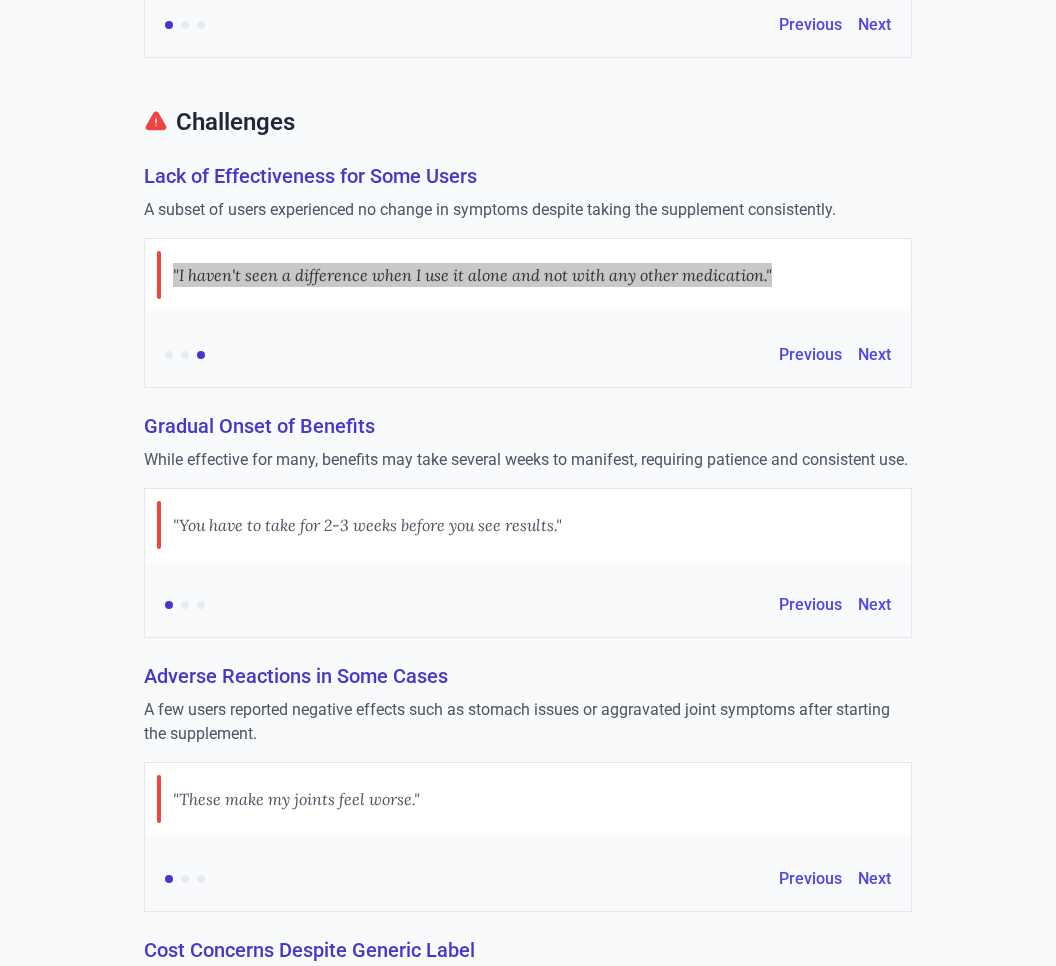 scroll, scrollTop: 1518, scrollLeft: 0, axis: vertical 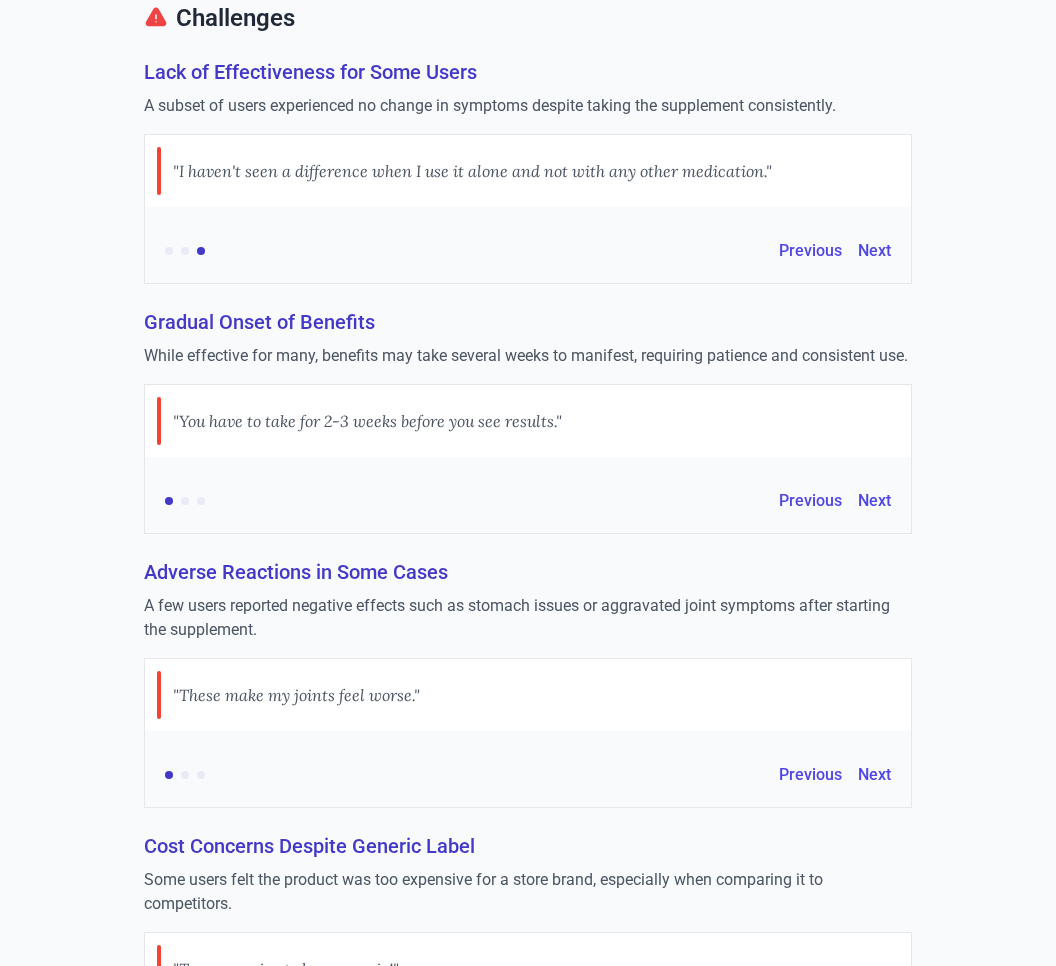click on "Adverse Reactions in Some Cases" at bounding box center (528, 572) 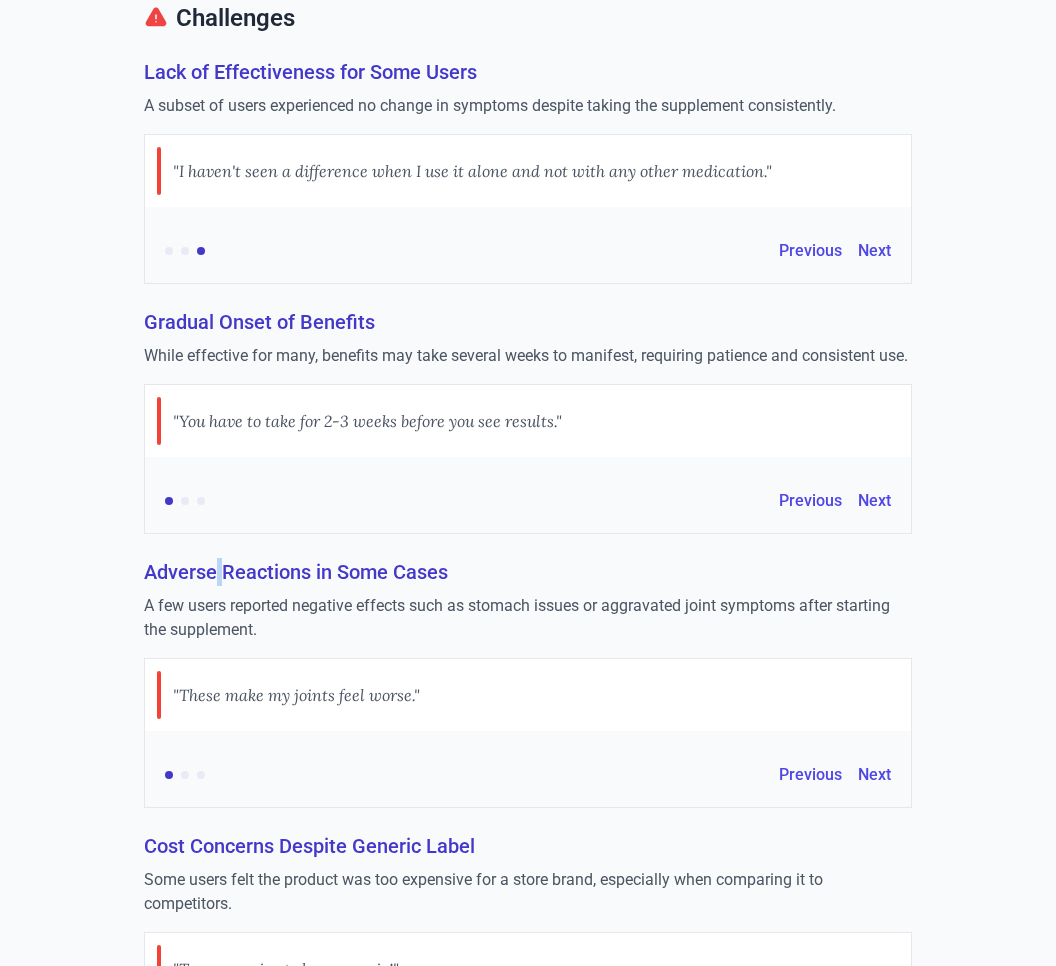 click on "Adverse Reactions in Some Cases" at bounding box center [528, 572] 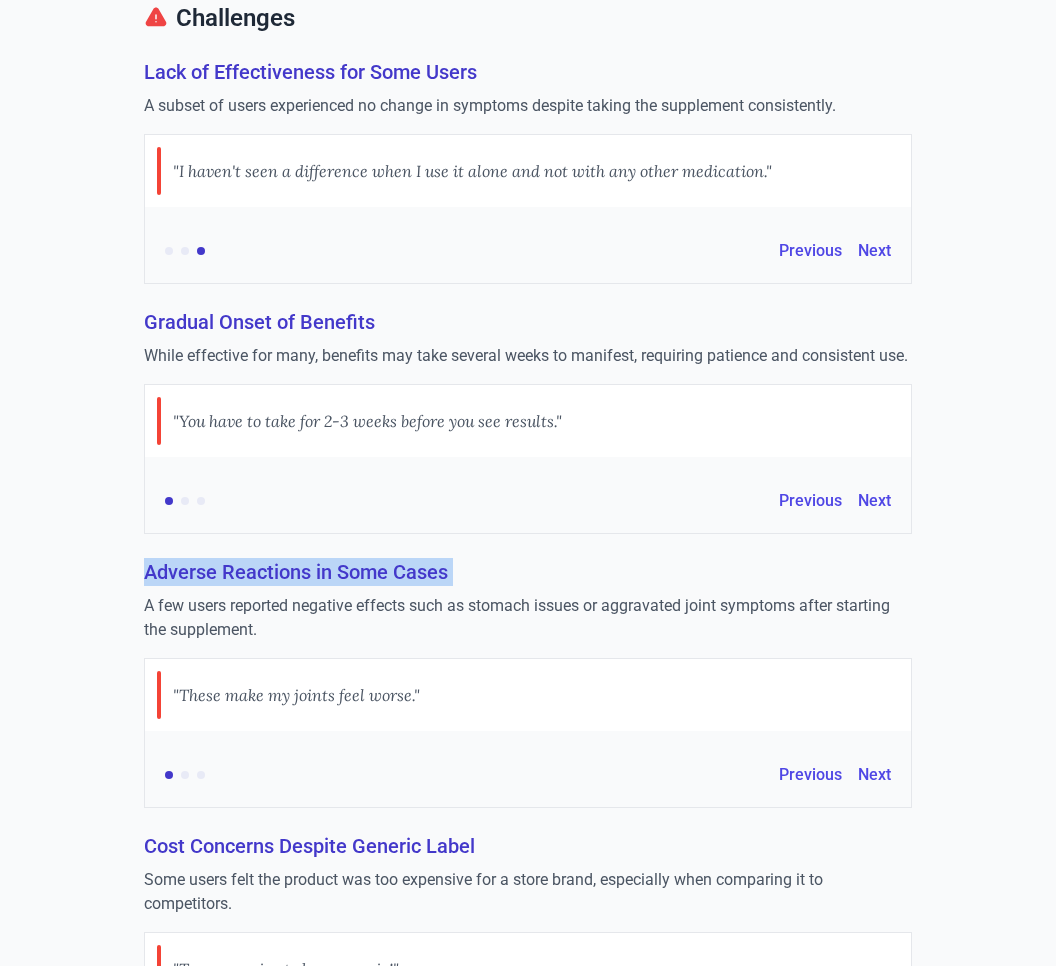 click on "Adverse Reactions in Some Cases" at bounding box center [528, 572] 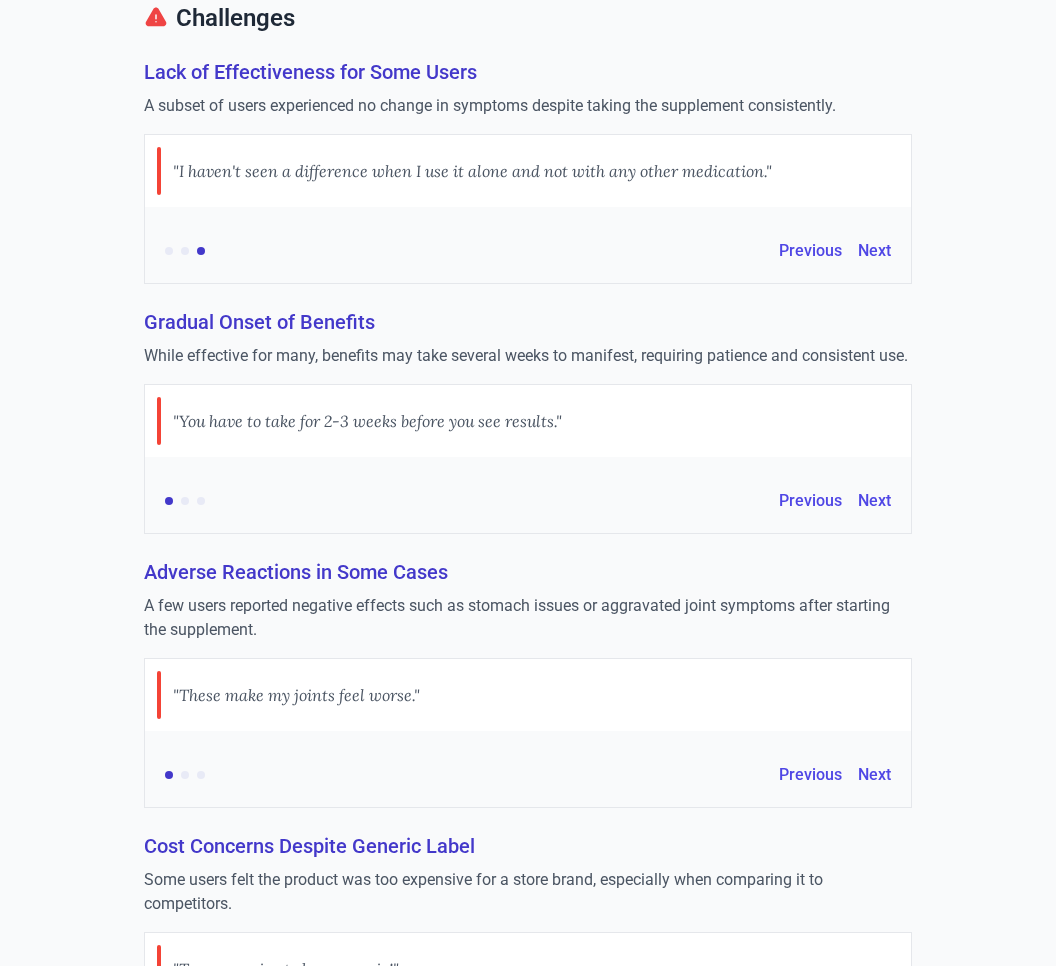 click on "A few users reported negative effects such as stomach issues or aggravated joint symptoms after starting the supplement." at bounding box center [528, 618] 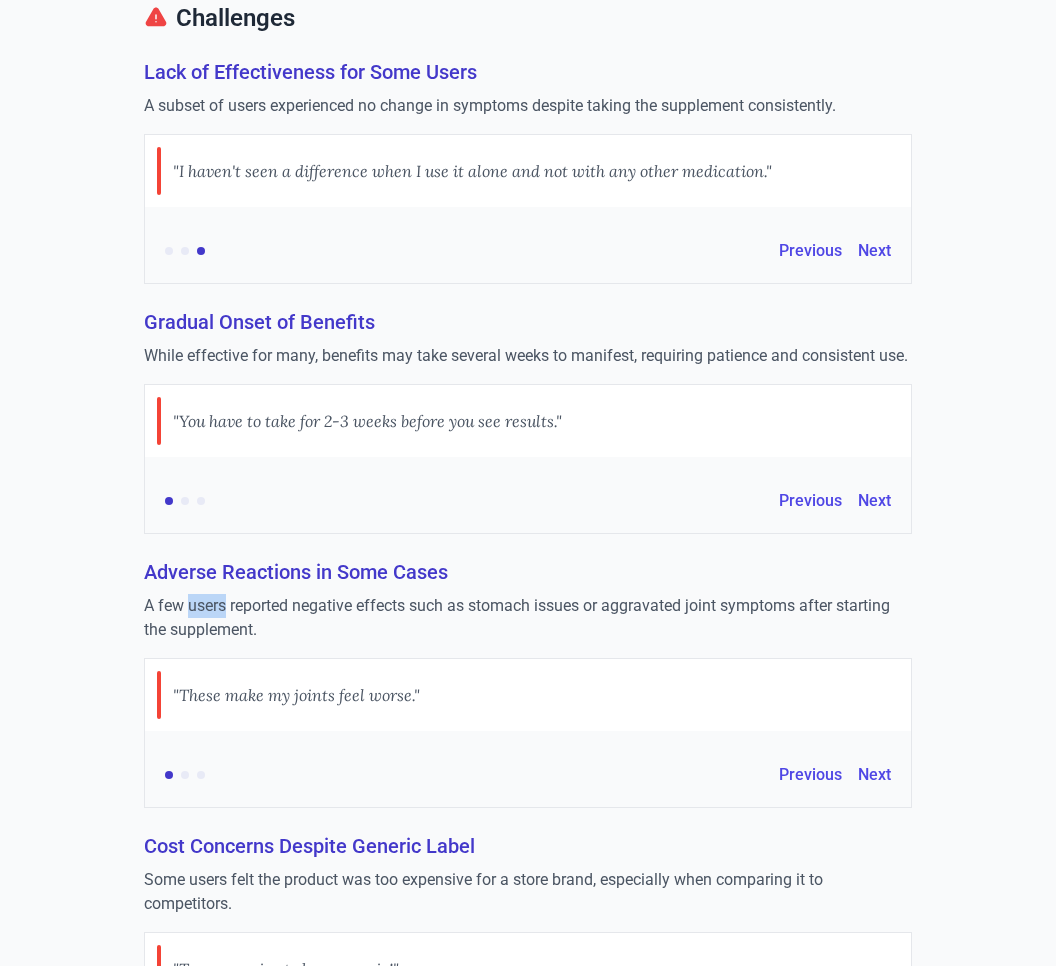 click on "A few users reported negative effects such as stomach issues or aggravated joint symptoms after starting the supplement." at bounding box center (528, 618) 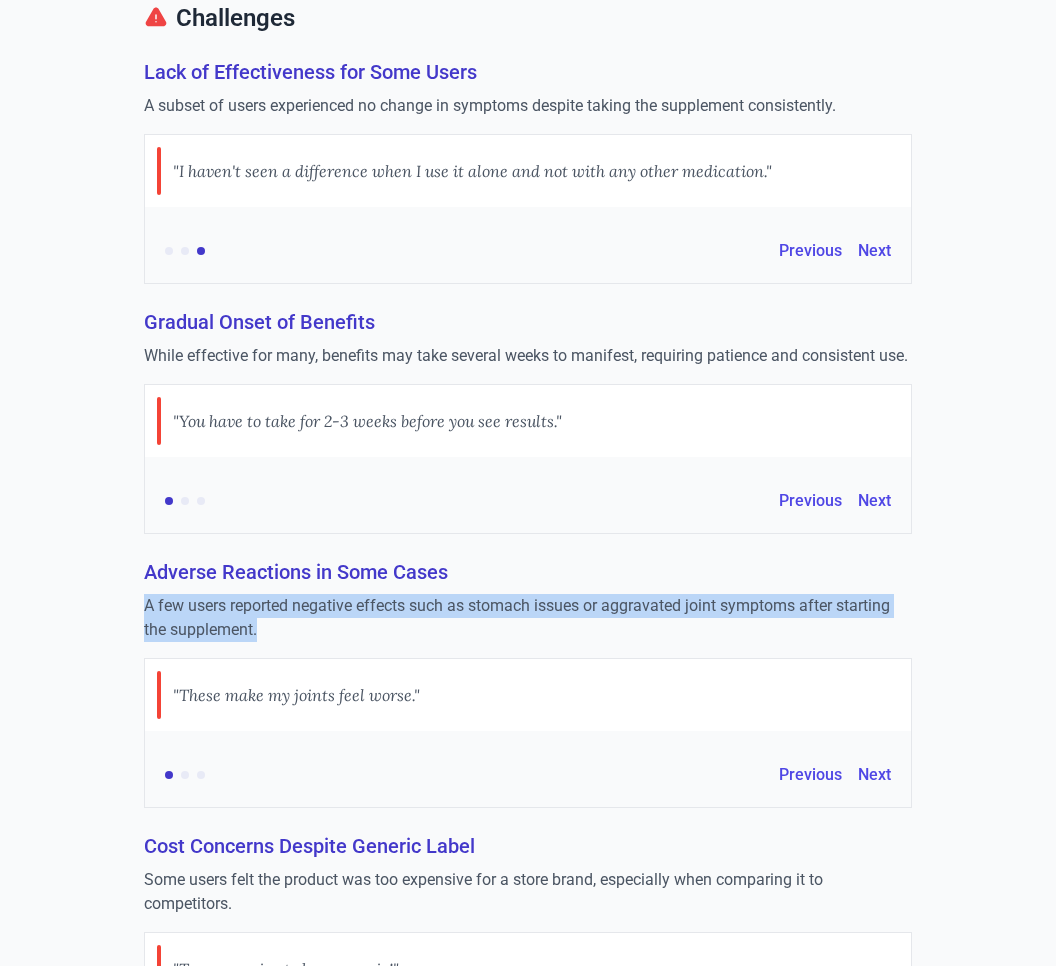click on "A few users reported negative effects such as stomach issues or aggravated joint symptoms after starting the supplement." at bounding box center [528, 618] 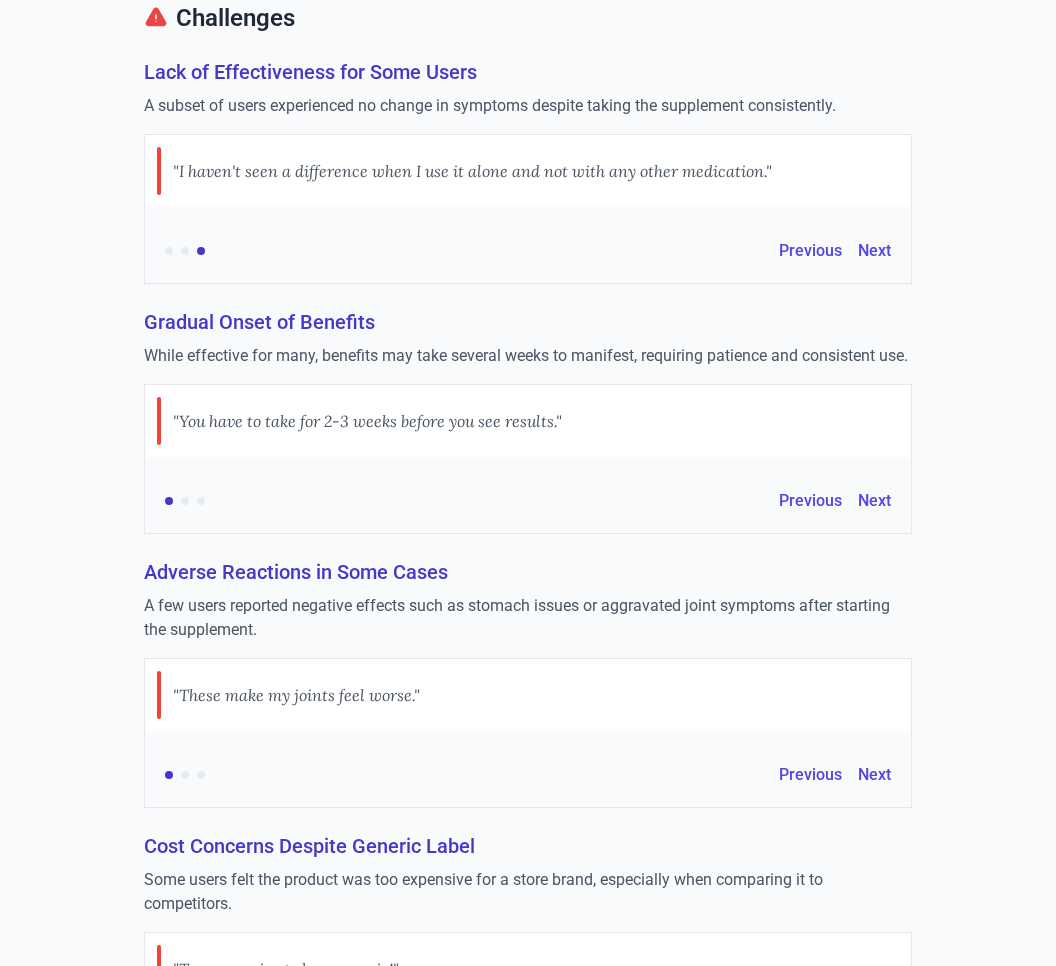 click on ""These make my joints feel worse."" at bounding box center (296, 695) 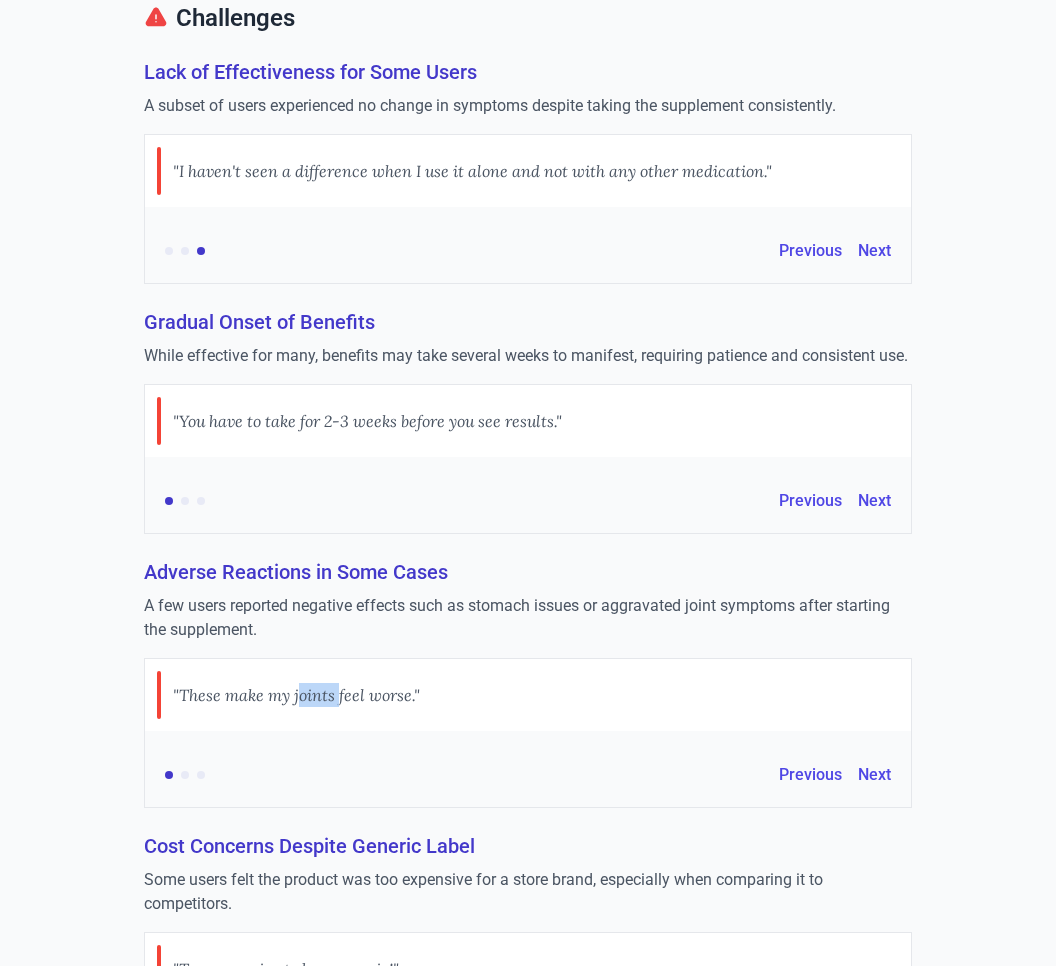 click on ""These make my joints feel worse."" at bounding box center (296, 695) 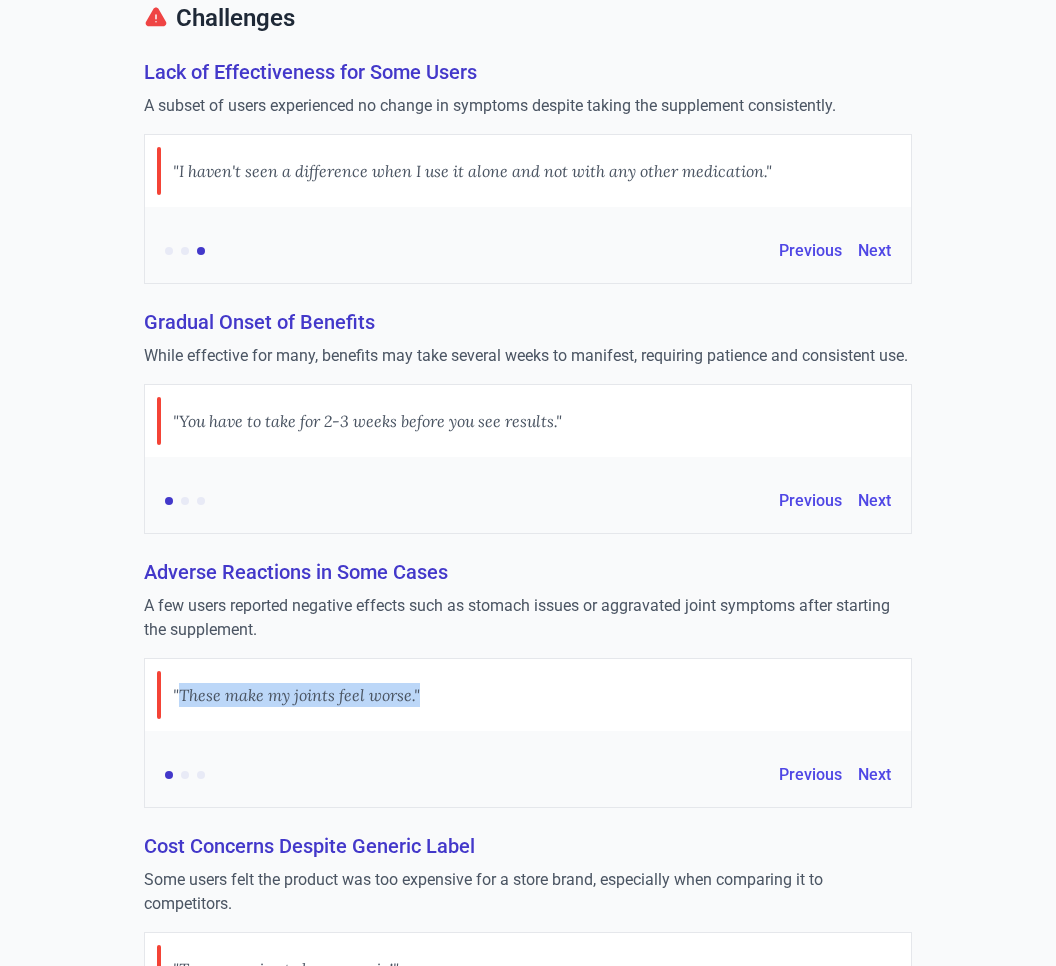 click on ""These make my joints feel worse."" at bounding box center [296, 695] 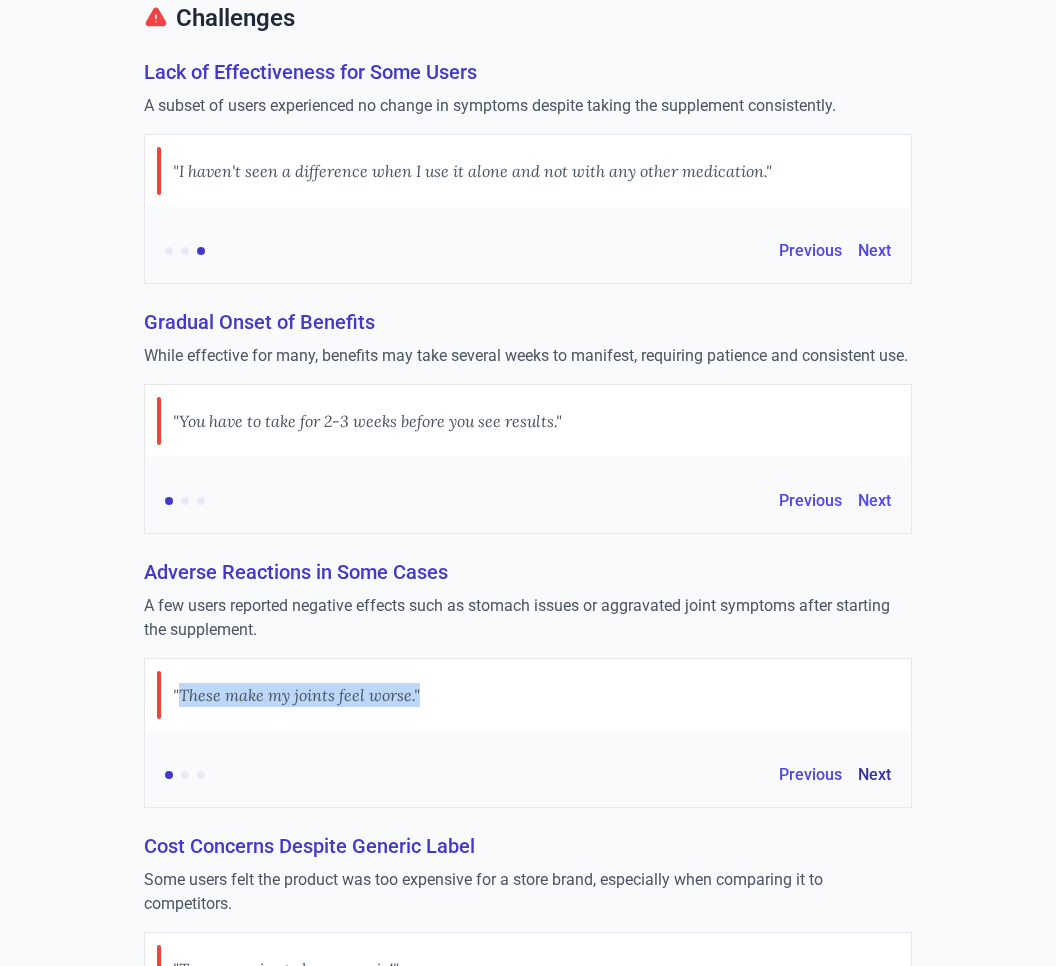 click on "Next" at bounding box center [874, 775] 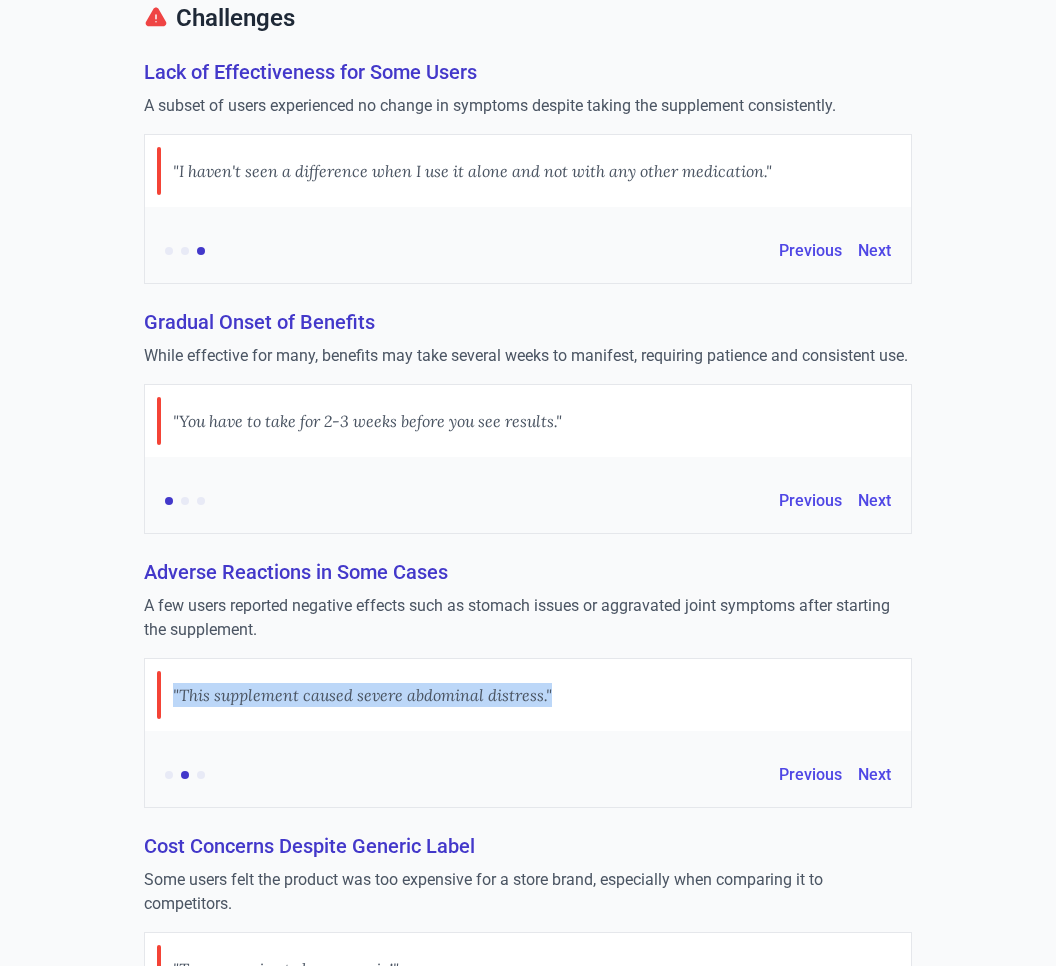 type 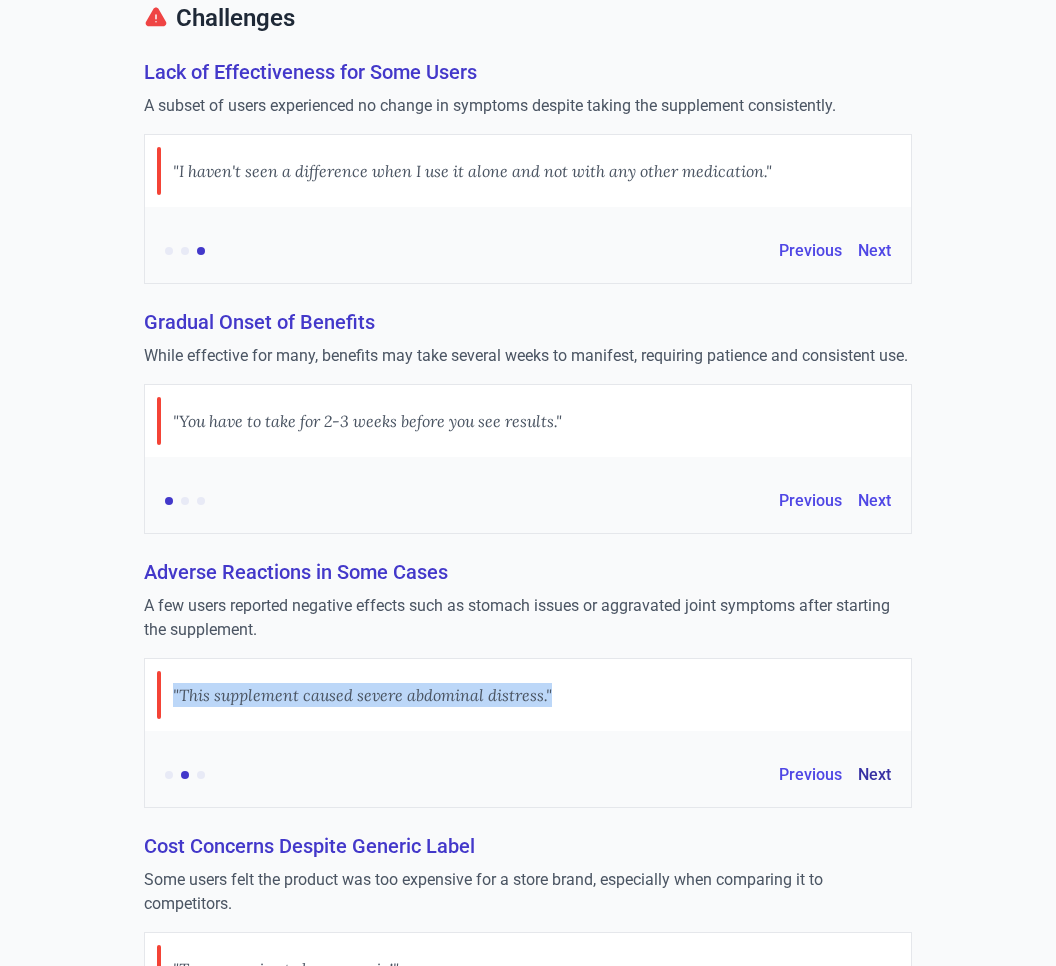 click on "Next" at bounding box center [874, 775] 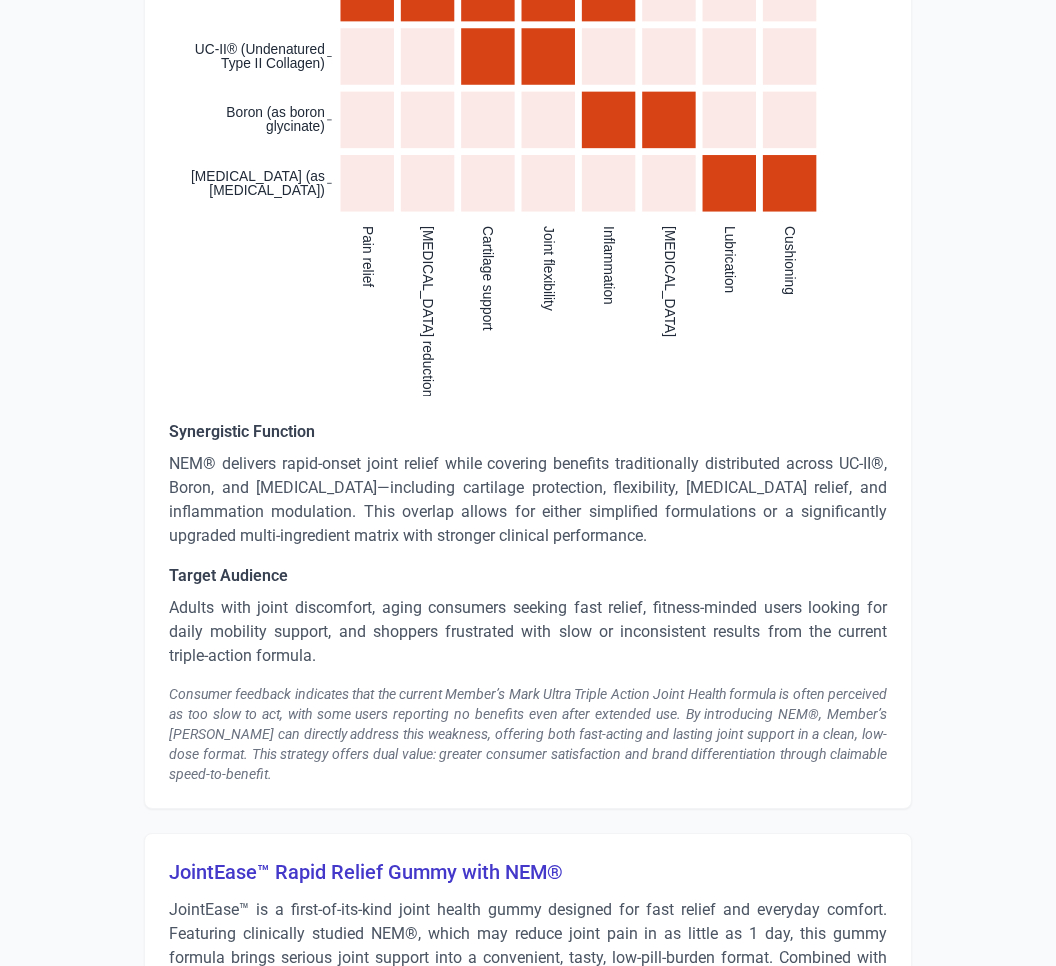 scroll, scrollTop: 3498, scrollLeft: 0, axis: vertical 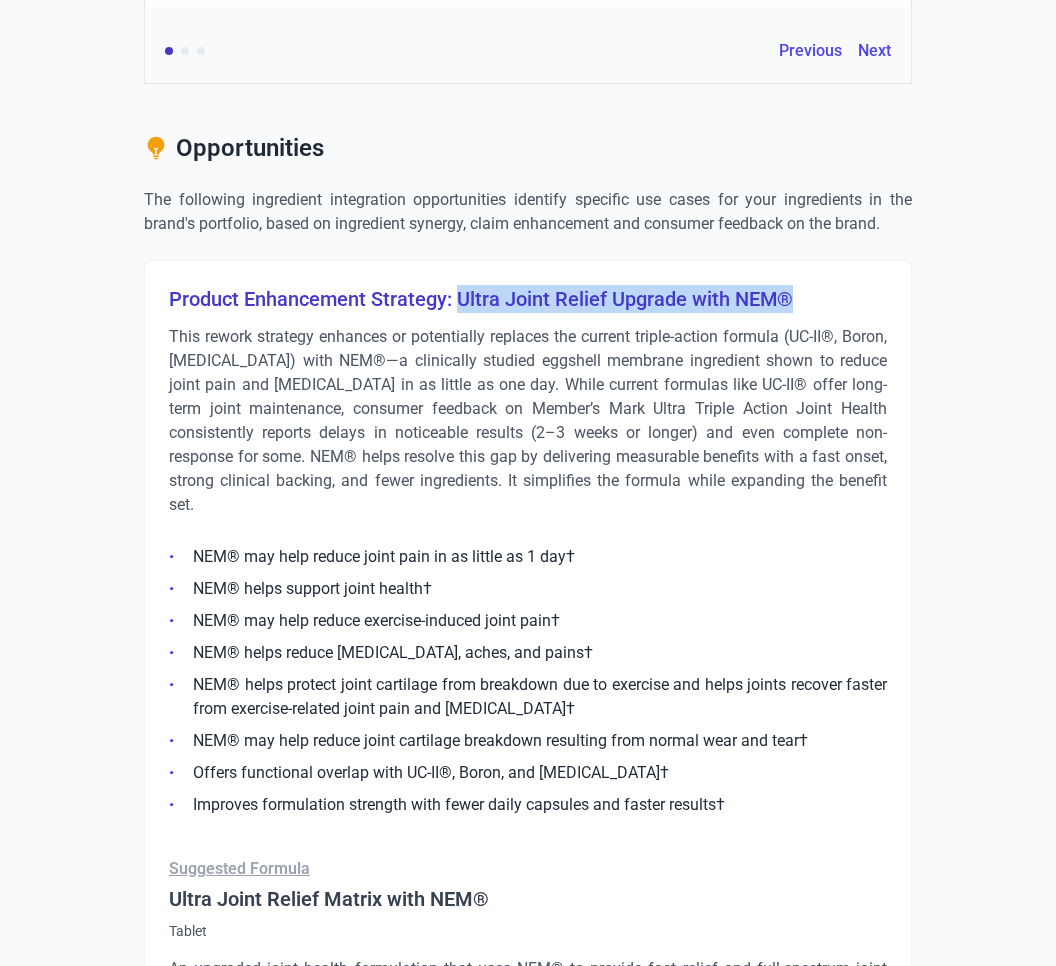 drag, startPoint x: 454, startPoint y: 293, endPoint x: 798, endPoint y: 297, distance: 344.02325 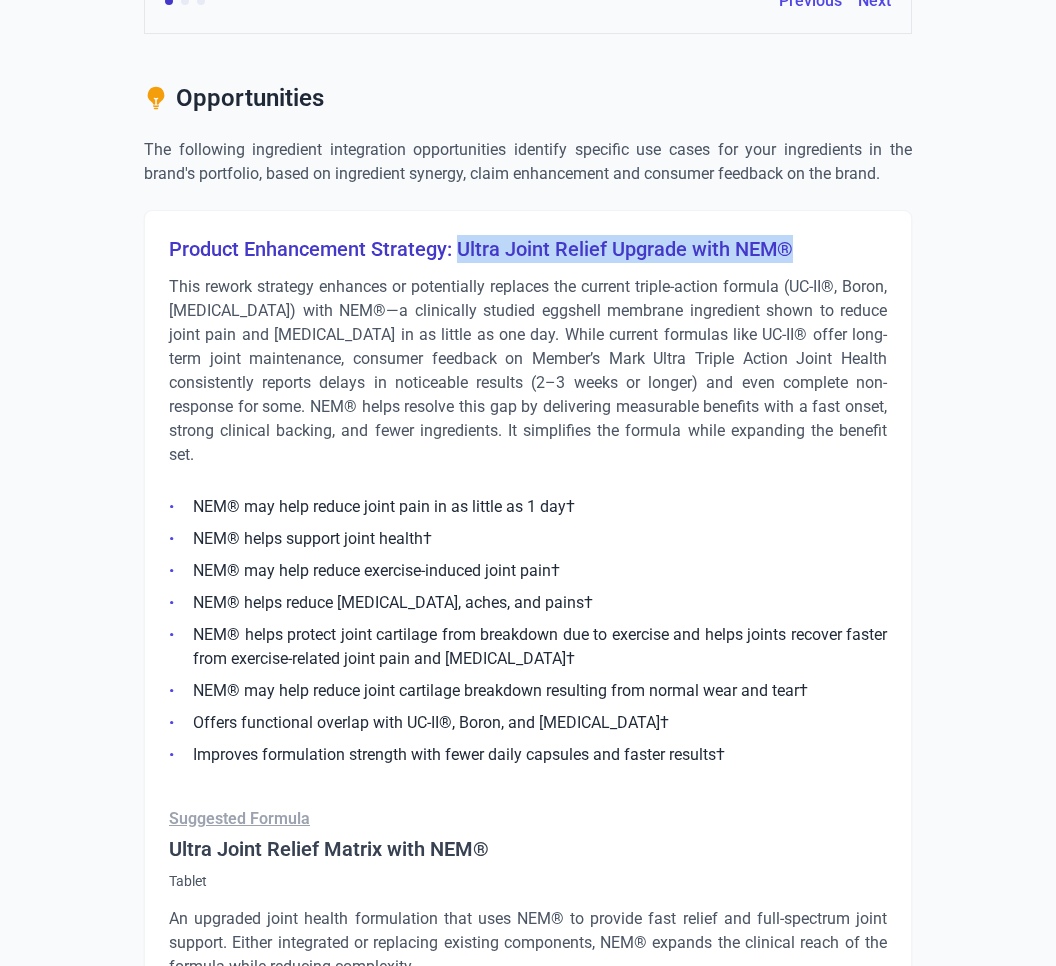scroll, scrollTop: 2778, scrollLeft: 0, axis: vertical 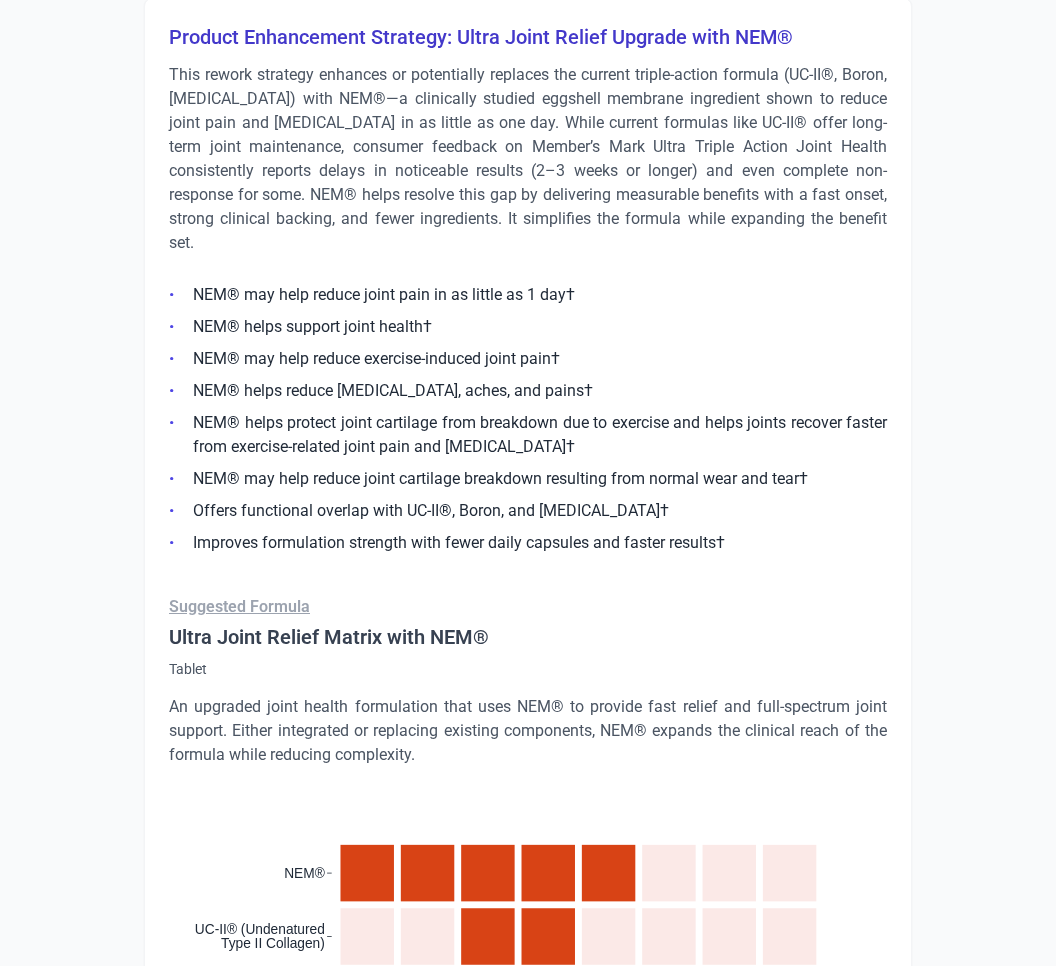 click on "An upgraded joint health formulation that uses NEM® to provide fast relief and full-spectrum joint support. Either integrated or replacing existing components, NEM® expands the clinical reach of the formula while reducing complexity." at bounding box center (528, 731) 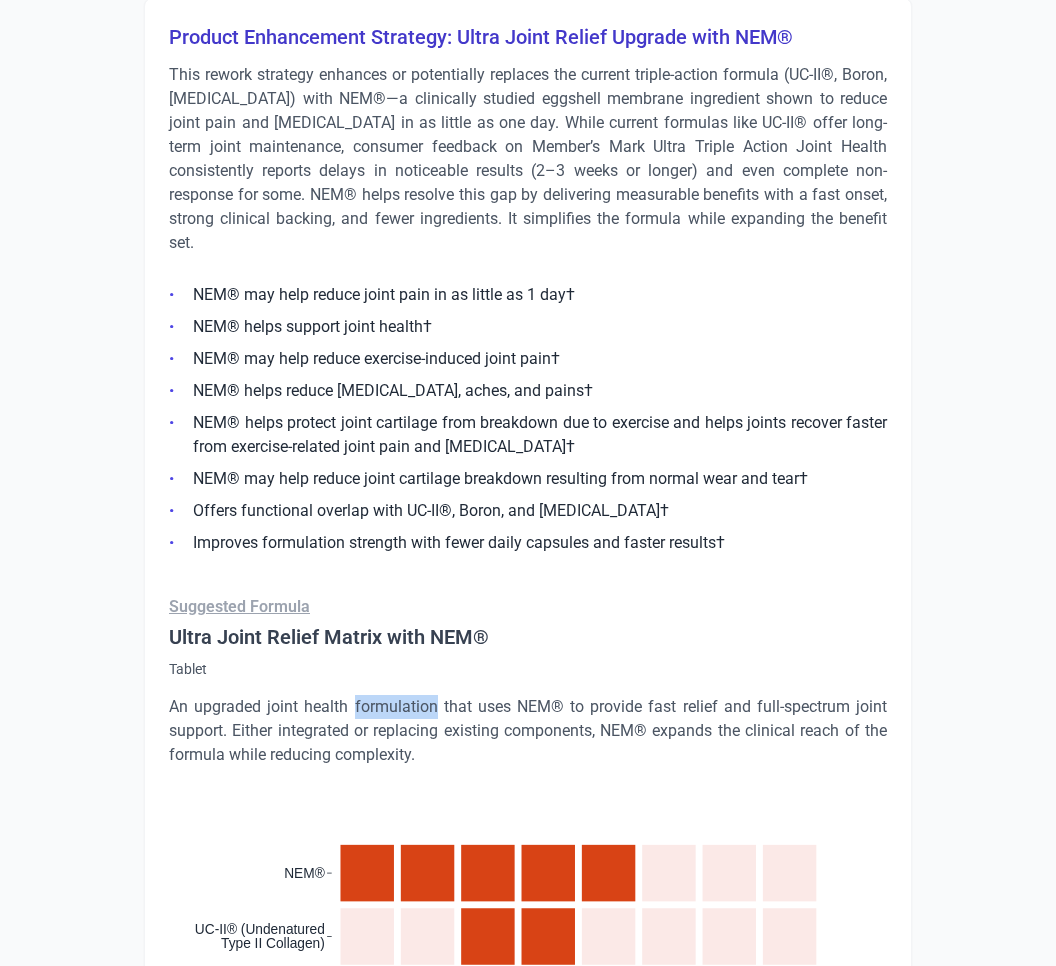 click on "An upgraded joint health formulation that uses NEM® to provide fast relief and full-spectrum joint support. Either integrated or replacing existing components, NEM® expands the clinical reach of the formula while reducing complexity." at bounding box center [528, 731] 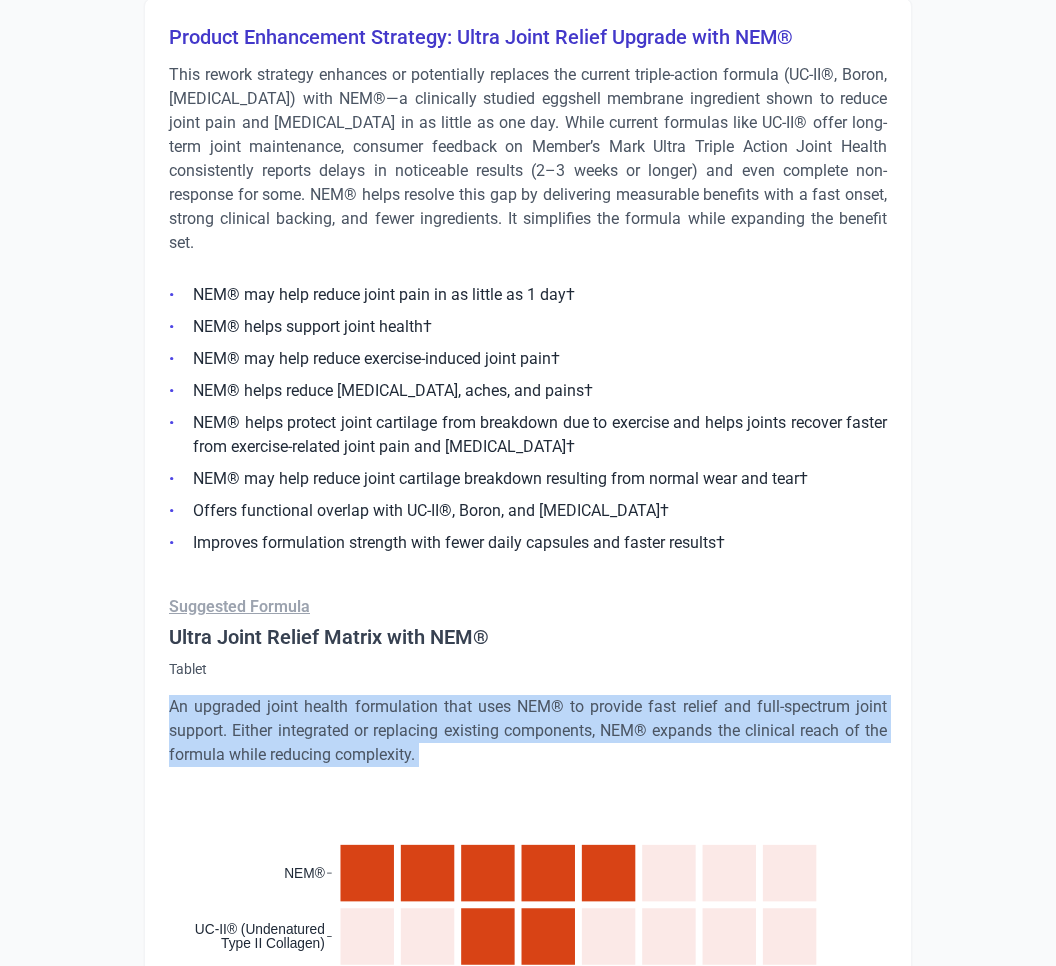 click on "An upgraded joint health formulation that uses NEM® to provide fast relief and full-spectrum joint support. Either integrated or replacing existing components, NEM® expands the clinical reach of the formula while reducing complexity." at bounding box center [528, 731] 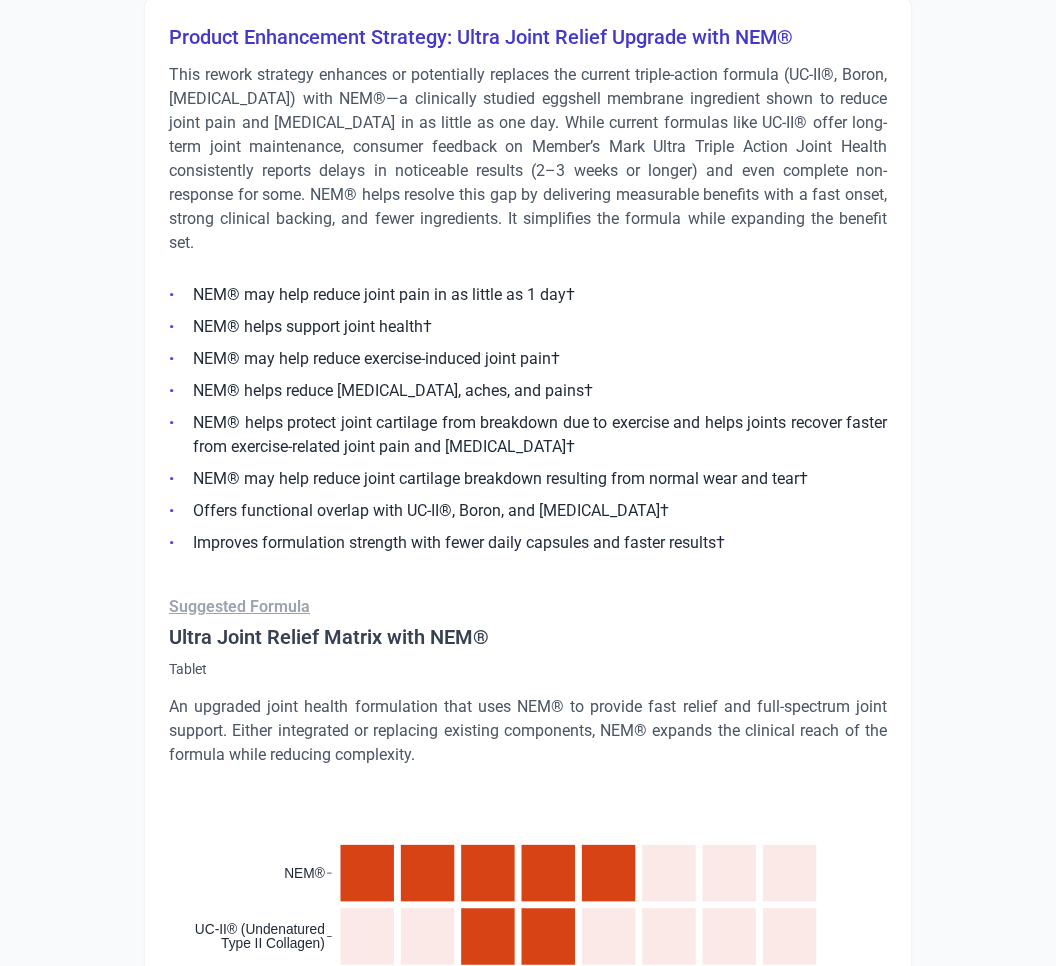click on "This rework strategy enhances or potentially replaces the current triple-action formula (UC-II®, Boron, [MEDICAL_DATA]) with NEM®—a clinically studied eggshell membrane ingredient shown to reduce joint pain and [MEDICAL_DATA] in as little as one day. While current formulas like UC-II® offer long-term joint maintenance, consumer feedback on Member’s Mark Ultra Triple Action Joint Health consistently reports delays in noticeable results (2–3 weeks or longer) and even complete non-response for some. NEM® helps resolve this gap by delivering measurable benefits with a fast onset, strong clinical backing, and fewer ingredients. It simplifies the formula while expanding the benefit set." at bounding box center (528, 159) 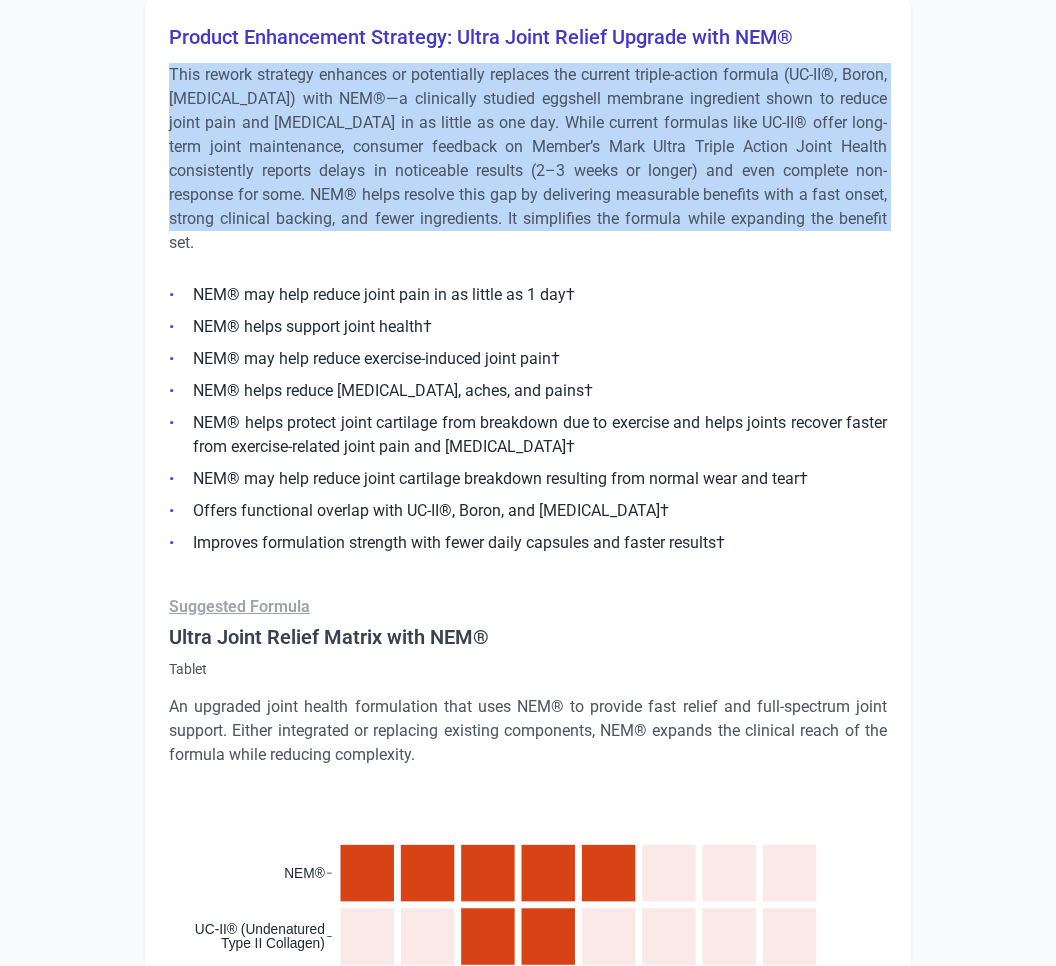 drag, startPoint x: 854, startPoint y: 213, endPoint x: 167, endPoint y: 60, distance: 703.83093 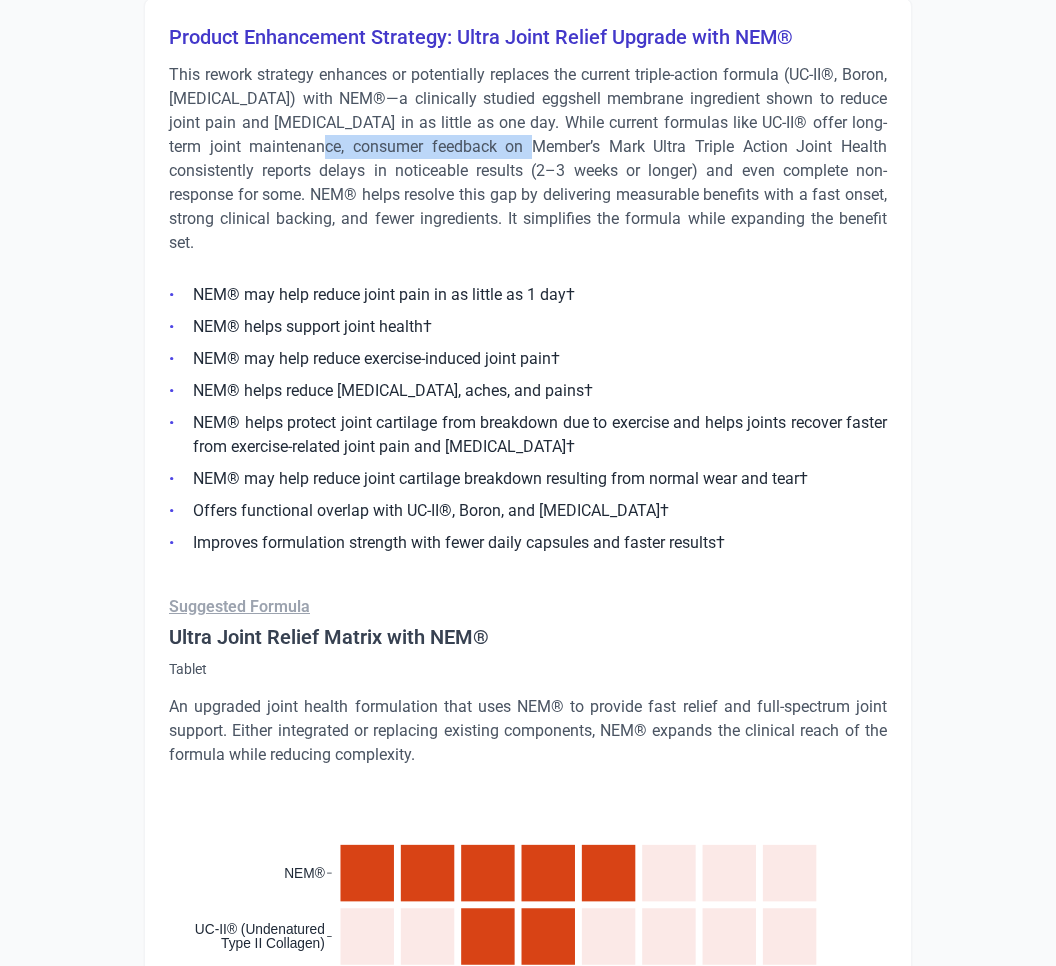drag, startPoint x: 271, startPoint y: 140, endPoint x: 493, endPoint y: 143, distance: 222.02026 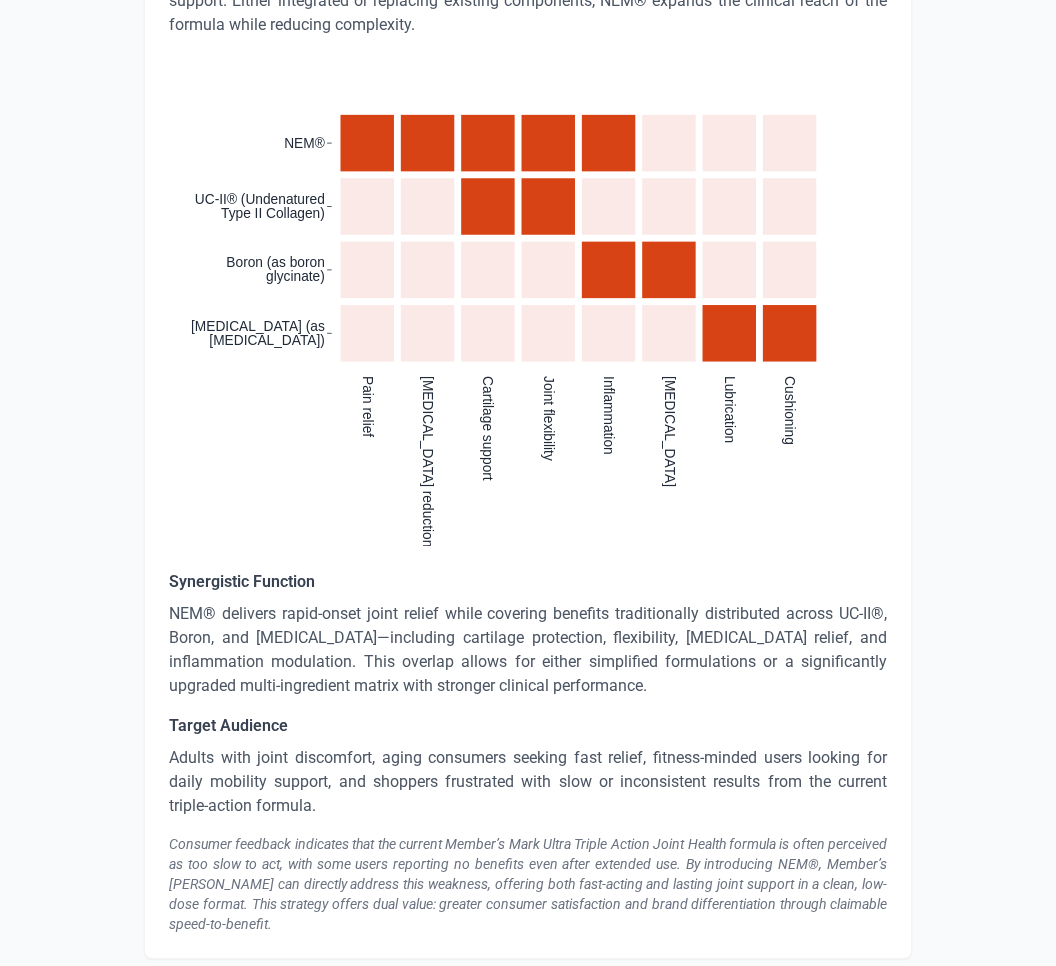 scroll, scrollTop: 3591, scrollLeft: 0, axis: vertical 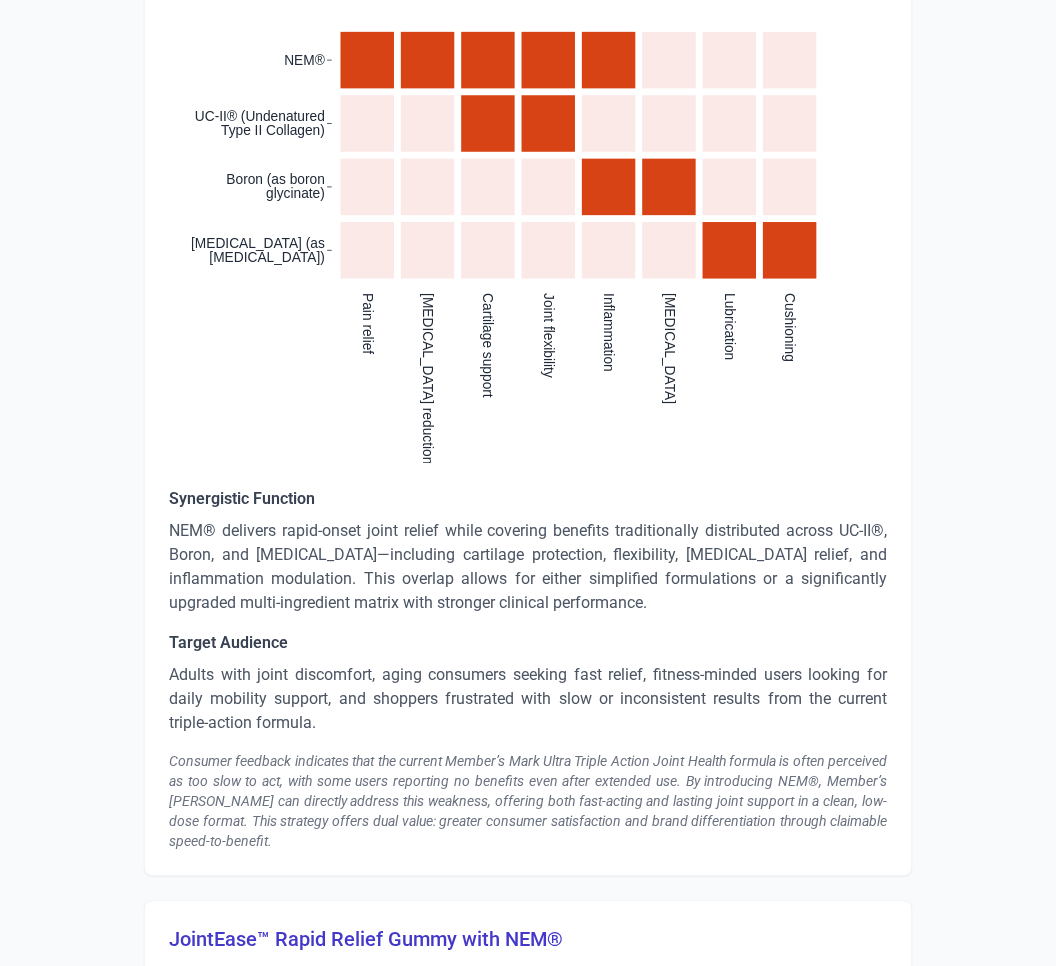 click on "NEM® delivers rapid-onset joint relief while covering benefits traditionally distributed across UC-II®, Boron, and [MEDICAL_DATA]—including cartilage protection, flexibility, [MEDICAL_DATA] relief, and inflammation modulation. This overlap allows for either simplified formulations or a significantly upgraded multi-ingredient matrix with stronger clinical performance." at bounding box center (528, 567) 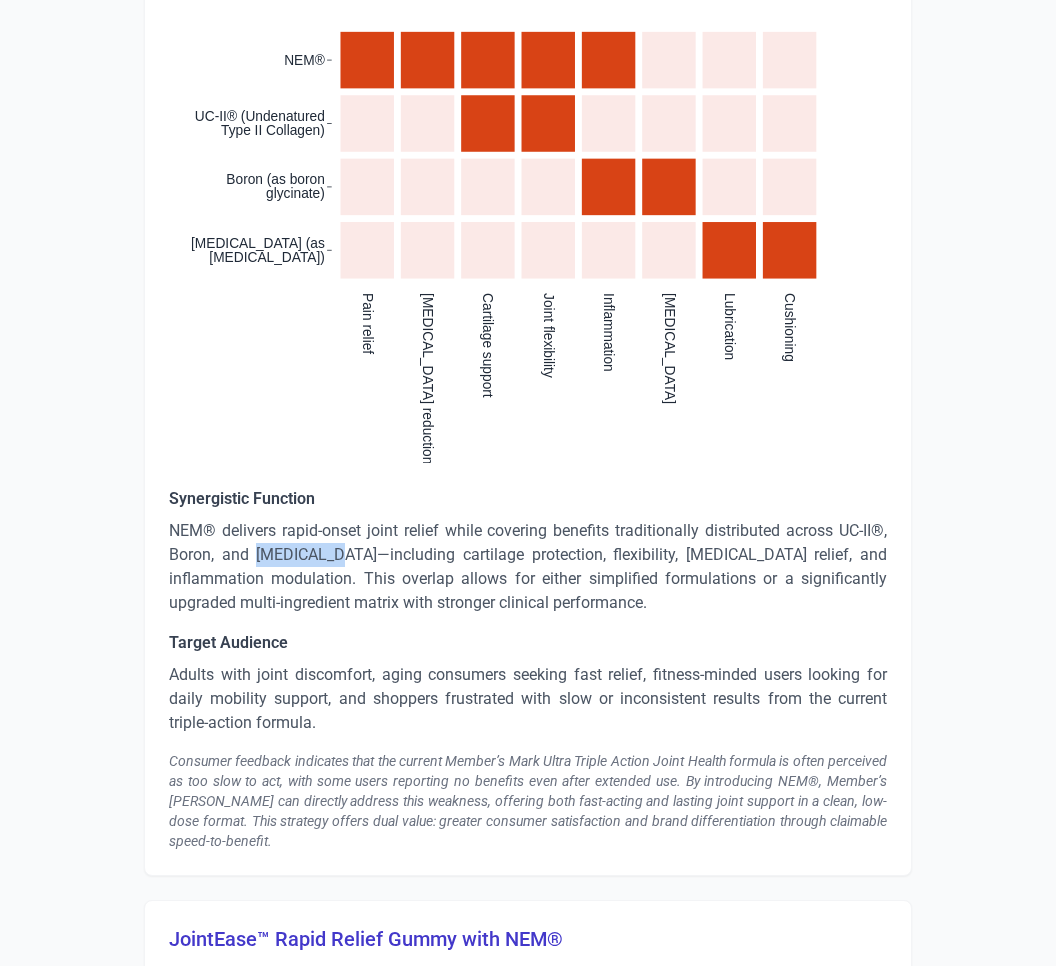 click on "NEM® delivers rapid-onset joint relief while covering benefits traditionally distributed across UC-II®, Boron, and [MEDICAL_DATA]—including cartilage protection, flexibility, [MEDICAL_DATA] relief, and inflammation modulation. This overlap allows for either simplified formulations or a significantly upgraded multi-ingredient matrix with stronger clinical performance." at bounding box center [528, 567] 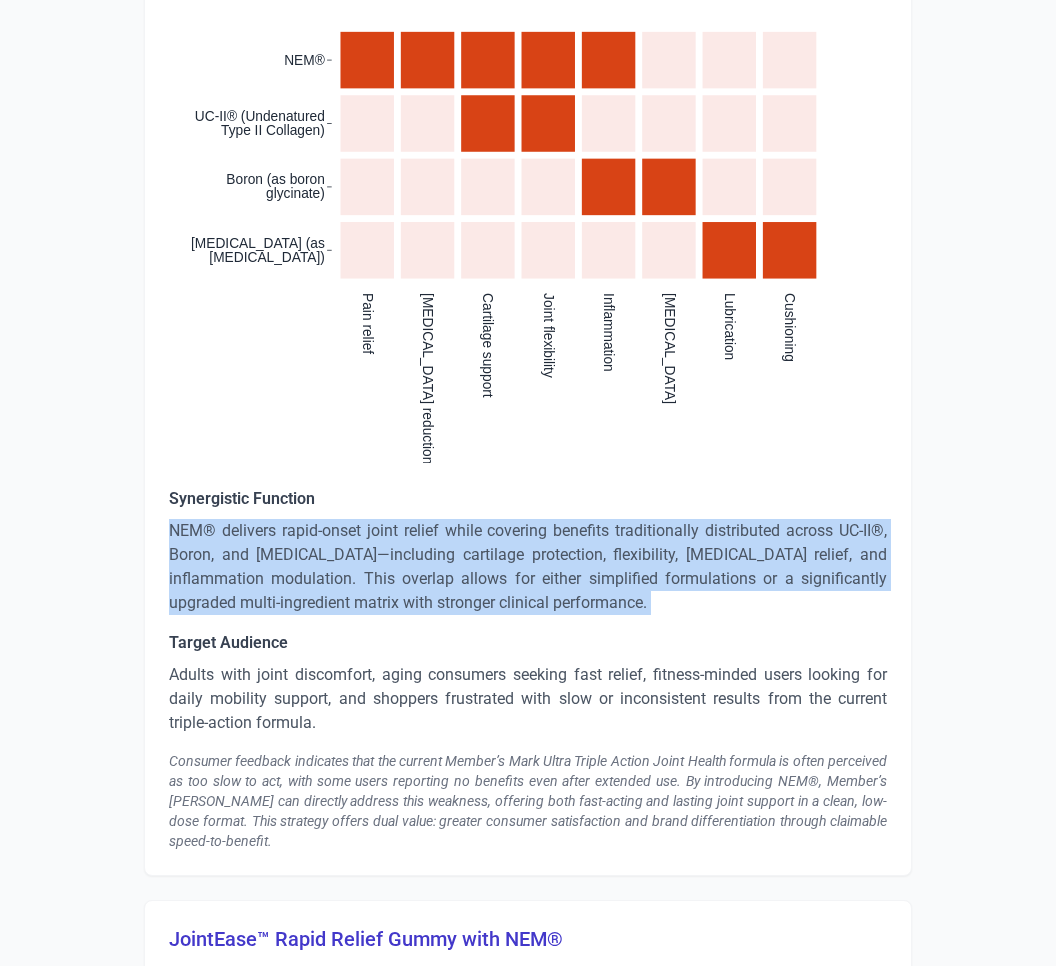 click on "NEM® delivers rapid-onset joint relief while covering benefits traditionally distributed across UC-II®, Boron, and [MEDICAL_DATA]—including cartilage protection, flexibility, [MEDICAL_DATA] relief, and inflammation modulation. This overlap allows for either simplified formulations or a significantly upgraded multi-ingredient matrix with stronger clinical performance." at bounding box center [528, 567] 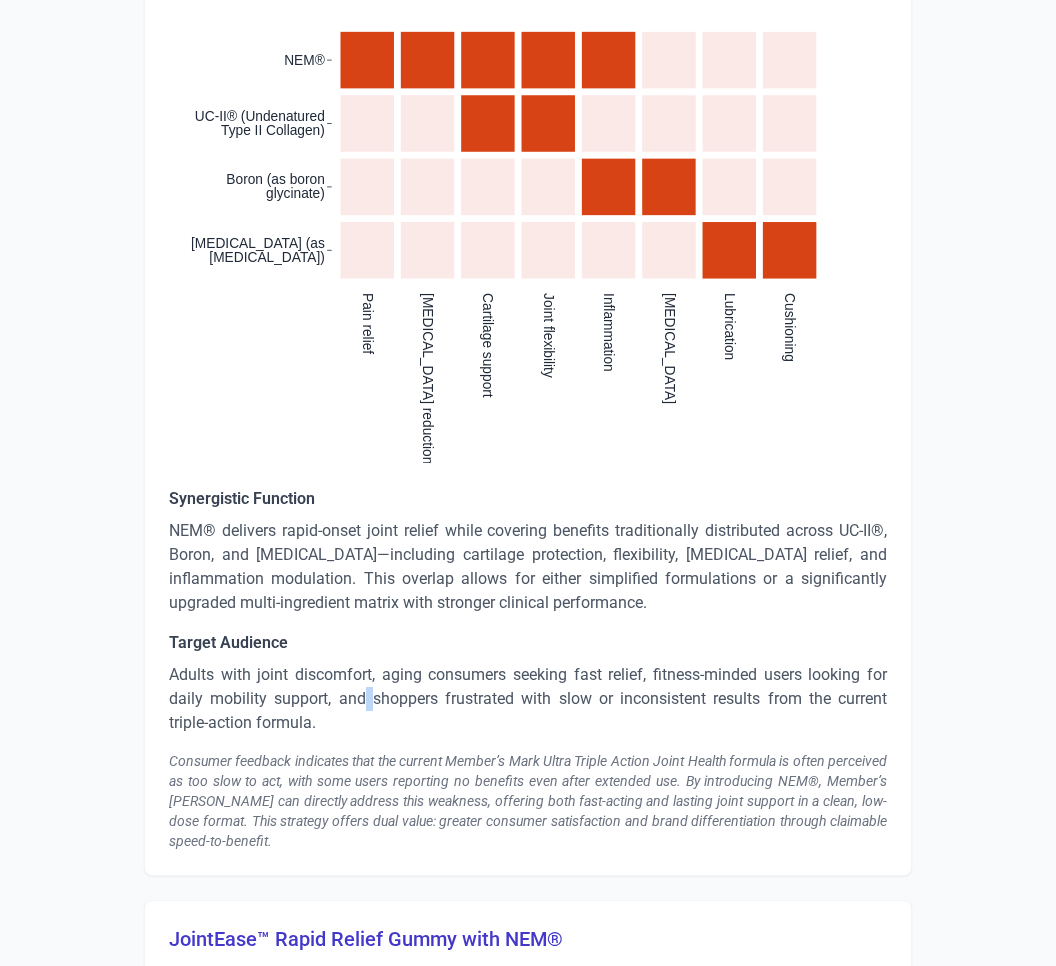 click on "Adults with joint discomfort, aging consumers seeking fast relief, fitness-minded users looking for daily mobility support, and shoppers frustrated with slow or inconsistent results from the current triple-action formula." at bounding box center [528, 699] 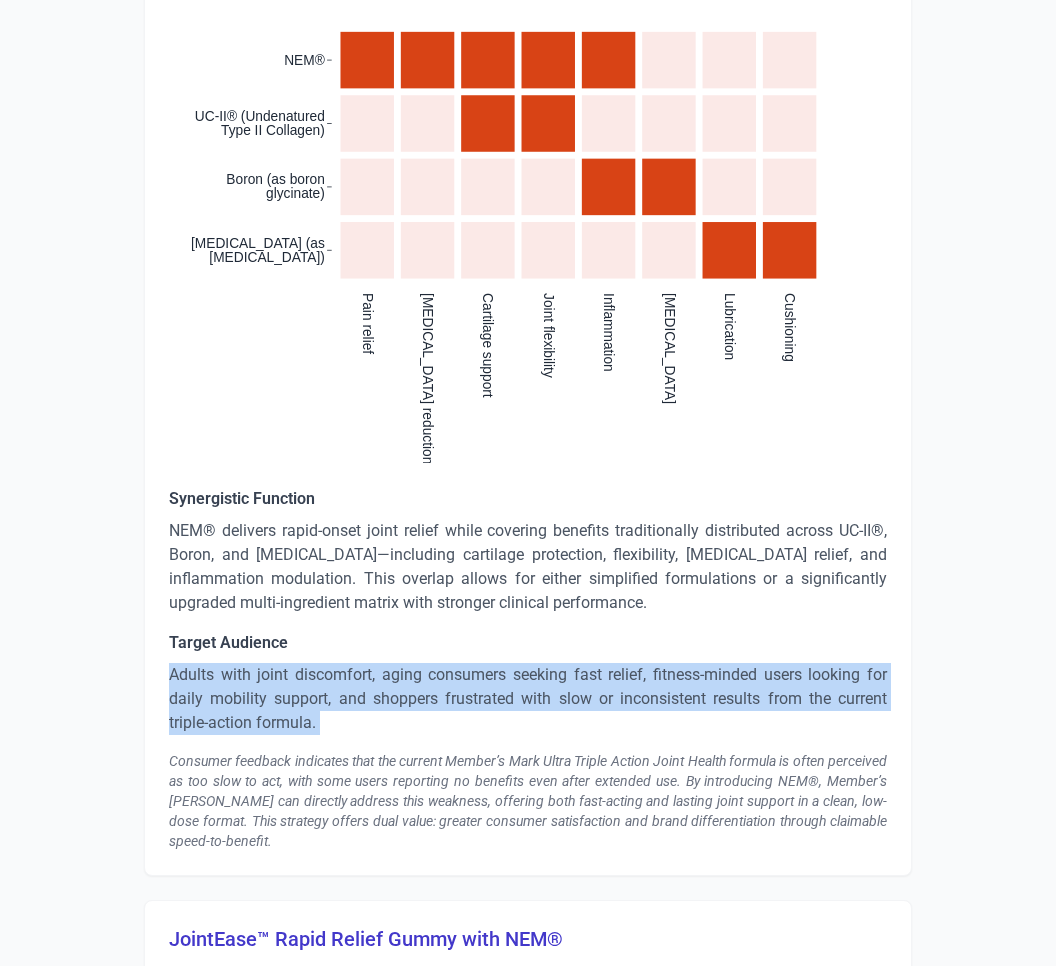 click on "Adults with joint discomfort, aging consumers seeking fast relief, fitness-minded users looking for daily mobility support, and shoppers frustrated with slow or inconsistent results from the current triple-action formula." at bounding box center [528, 699] 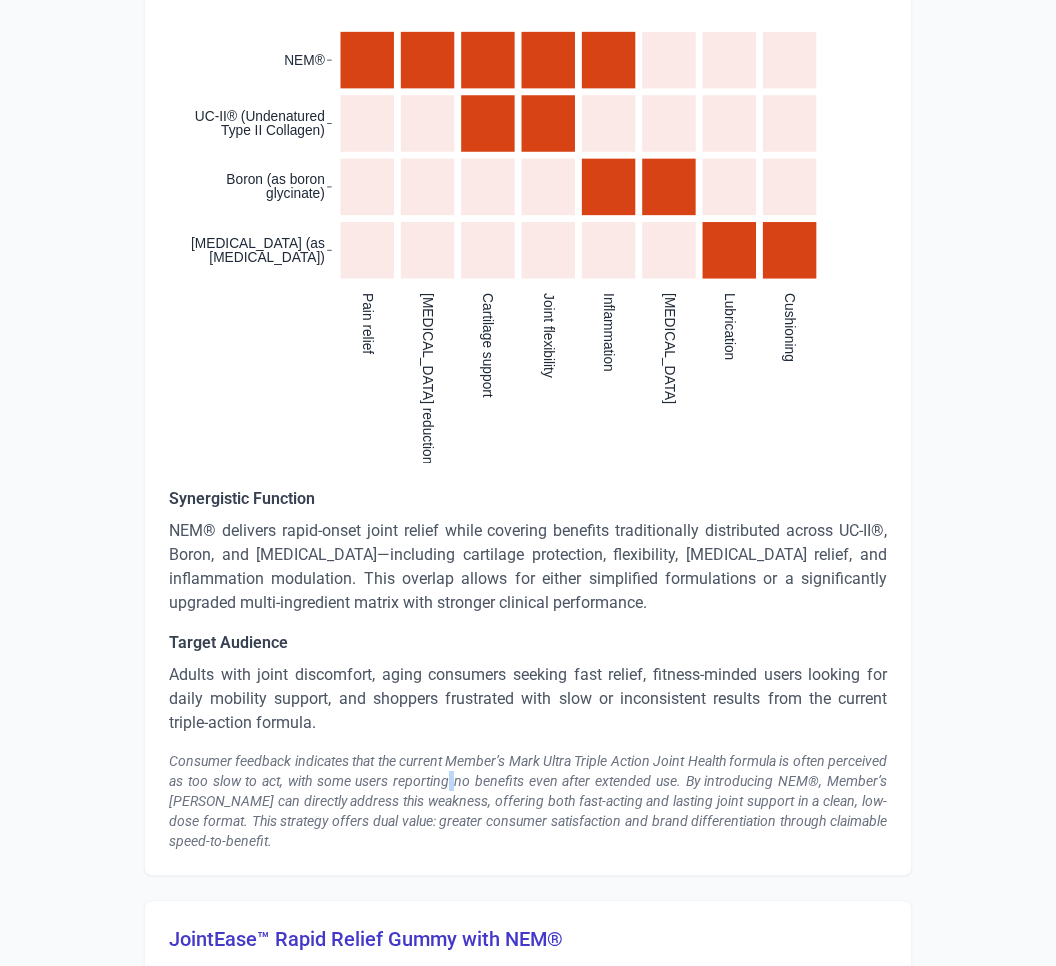 click on "Consumer feedback indicates that the current Member’s Mark Ultra Triple Action Joint Health formula is often perceived as too slow to act, with some users reporting no benefits even after extended use. By introducing NEM®, Member’s [PERSON_NAME] can directly address this weakness, offering both fast-acting and lasting joint support in a clean, low-dose format. This strategy offers dual value: greater consumer satisfaction and brand differentiation through claimable speed-to-benefit." at bounding box center (528, 801) 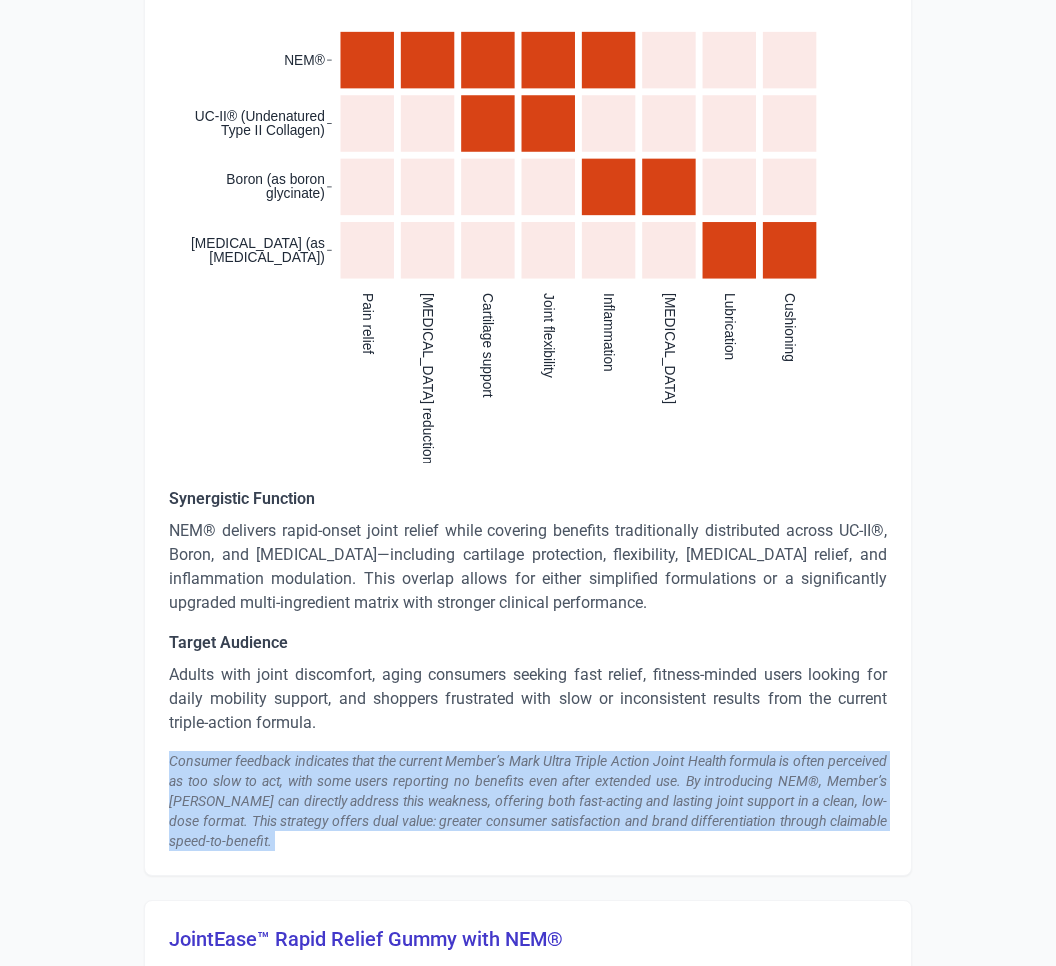click on "Consumer feedback indicates that the current Member’s Mark Ultra Triple Action Joint Health formula is often perceived as too slow to act, with some users reporting no benefits even after extended use. By introducing NEM®, Member’s [PERSON_NAME] can directly address this weakness, offering both fast-acting and lasting joint support in a clean, low-dose format. This strategy offers dual value: greater consumer satisfaction and brand differentiation through claimable speed-to-benefit." at bounding box center (528, 801) 